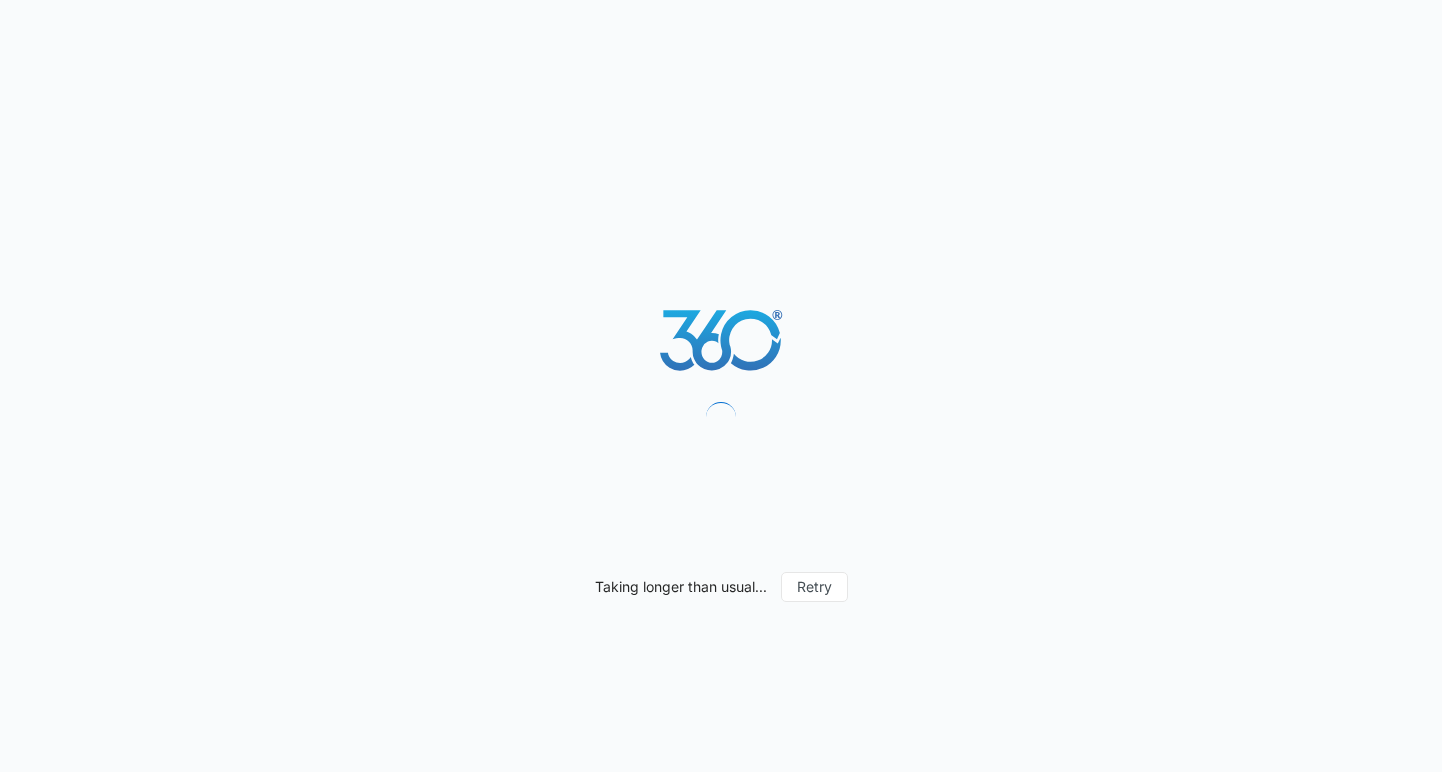 scroll, scrollTop: 0, scrollLeft: 0, axis: both 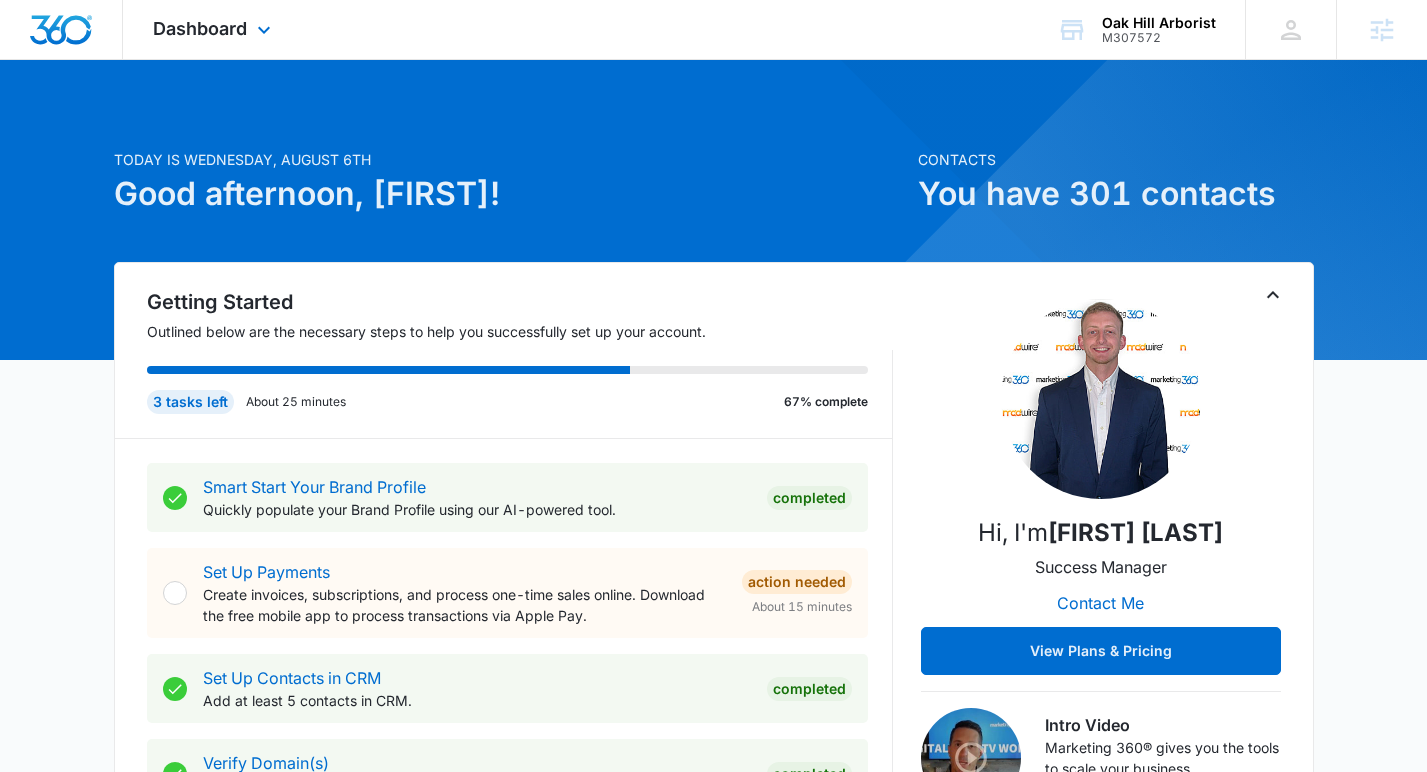 click on "Dashboard Apps Reputation Websites Forms CRM Email Social Content Ads Intelligence Files Brand Settings" at bounding box center (214, 29) 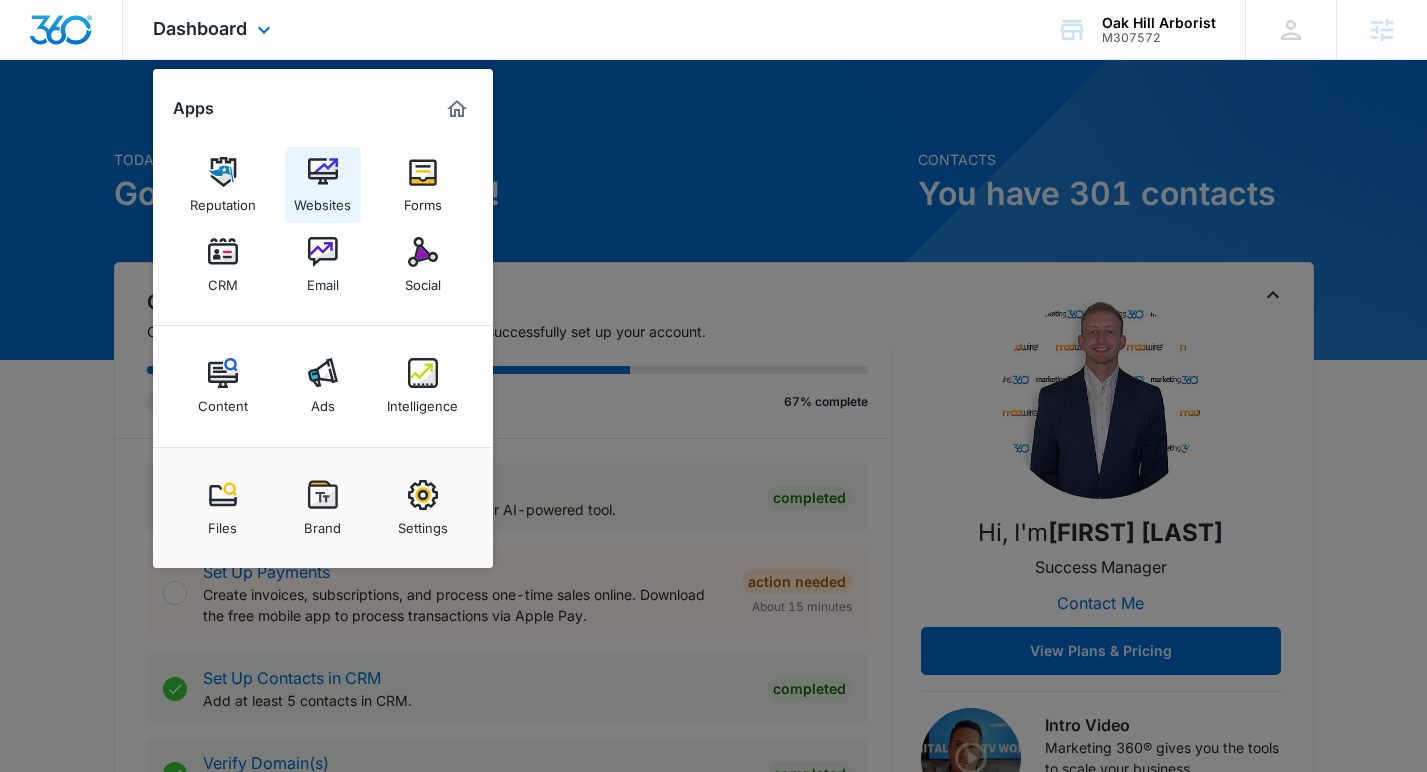 click at bounding box center (323, 172) 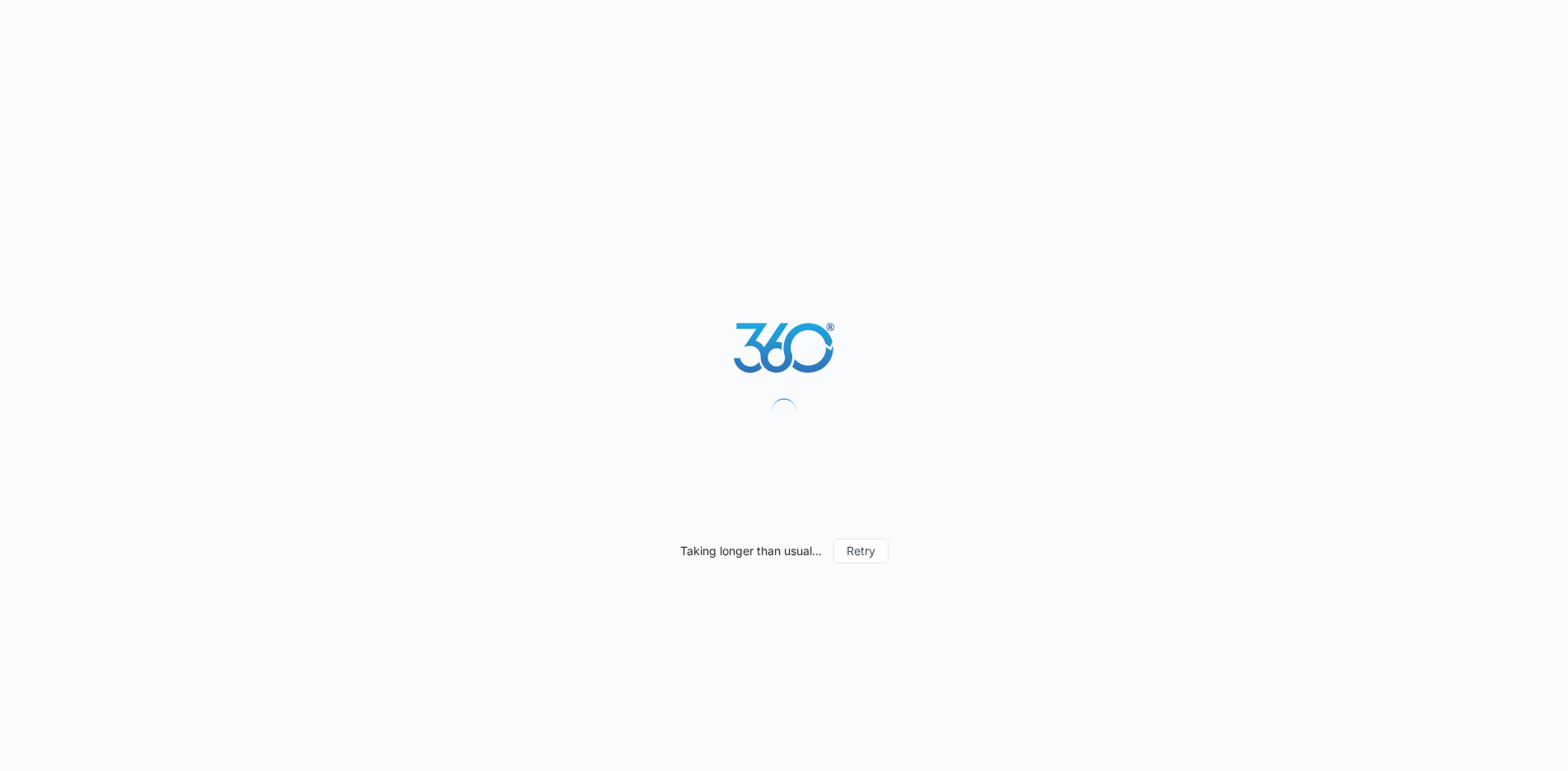 scroll, scrollTop: 0, scrollLeft: 0, axis: both 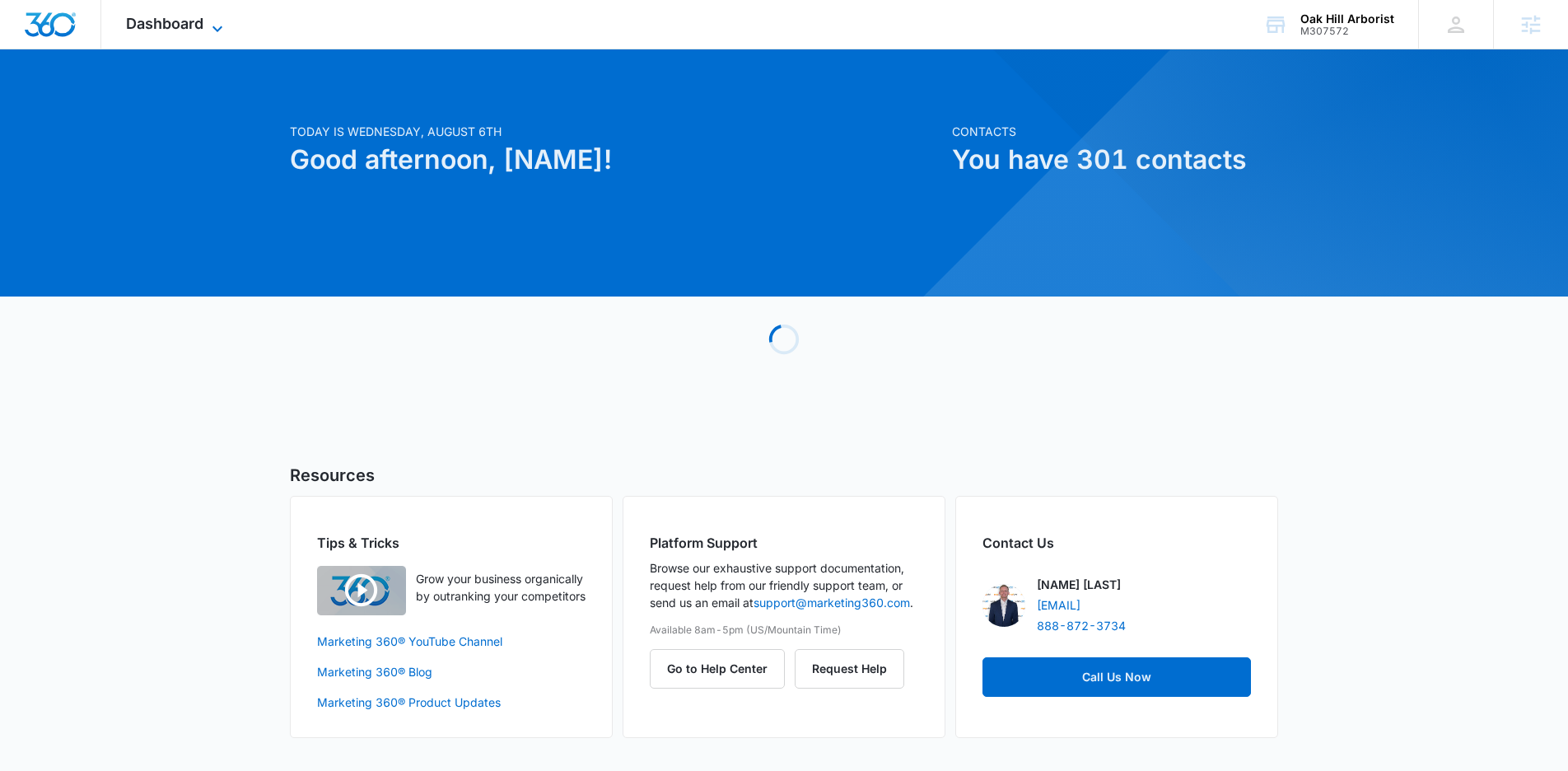 click on "Dashboard" at bounding box center (165, 23) 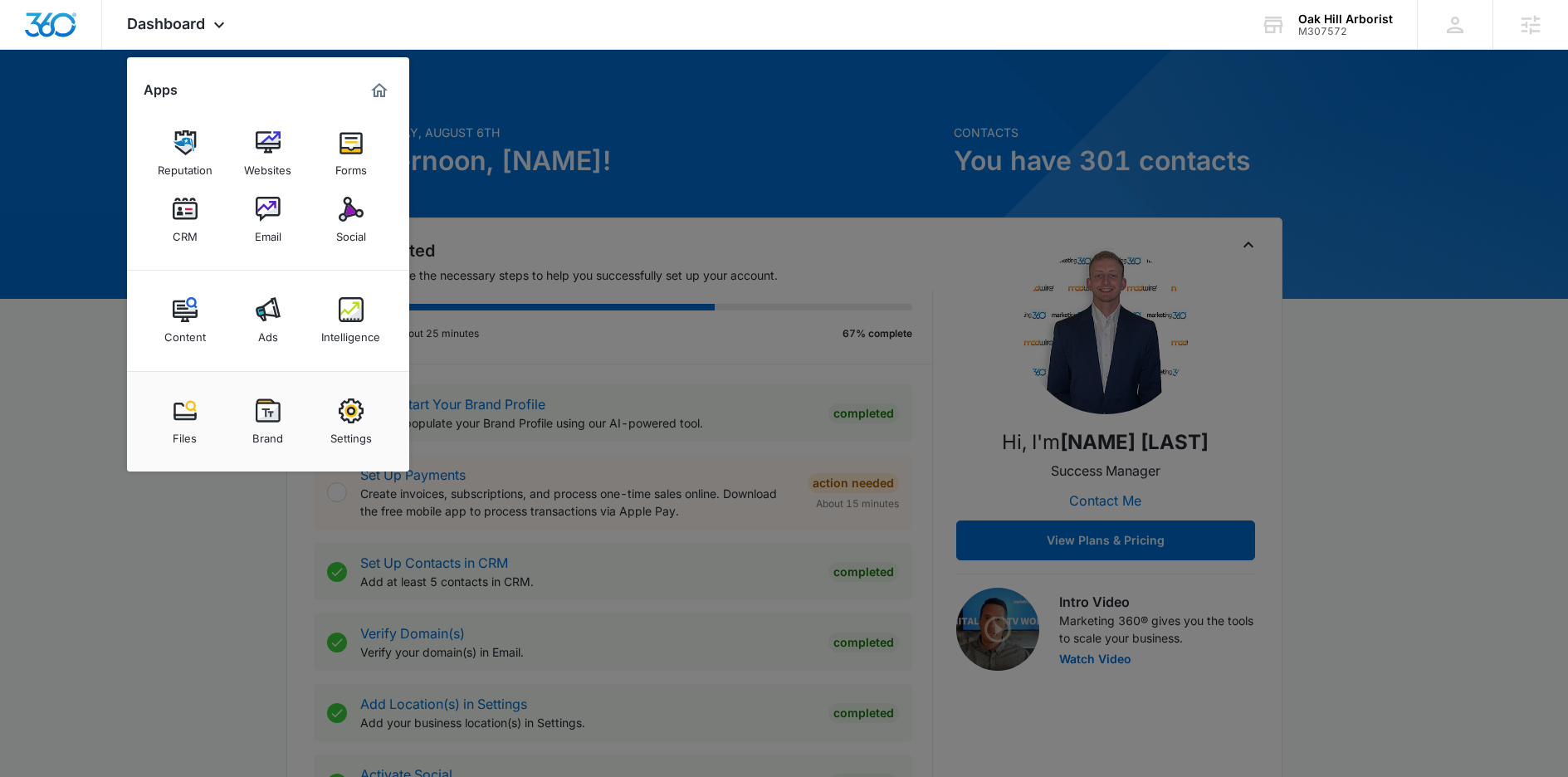 click at bounding box center [268, 411] 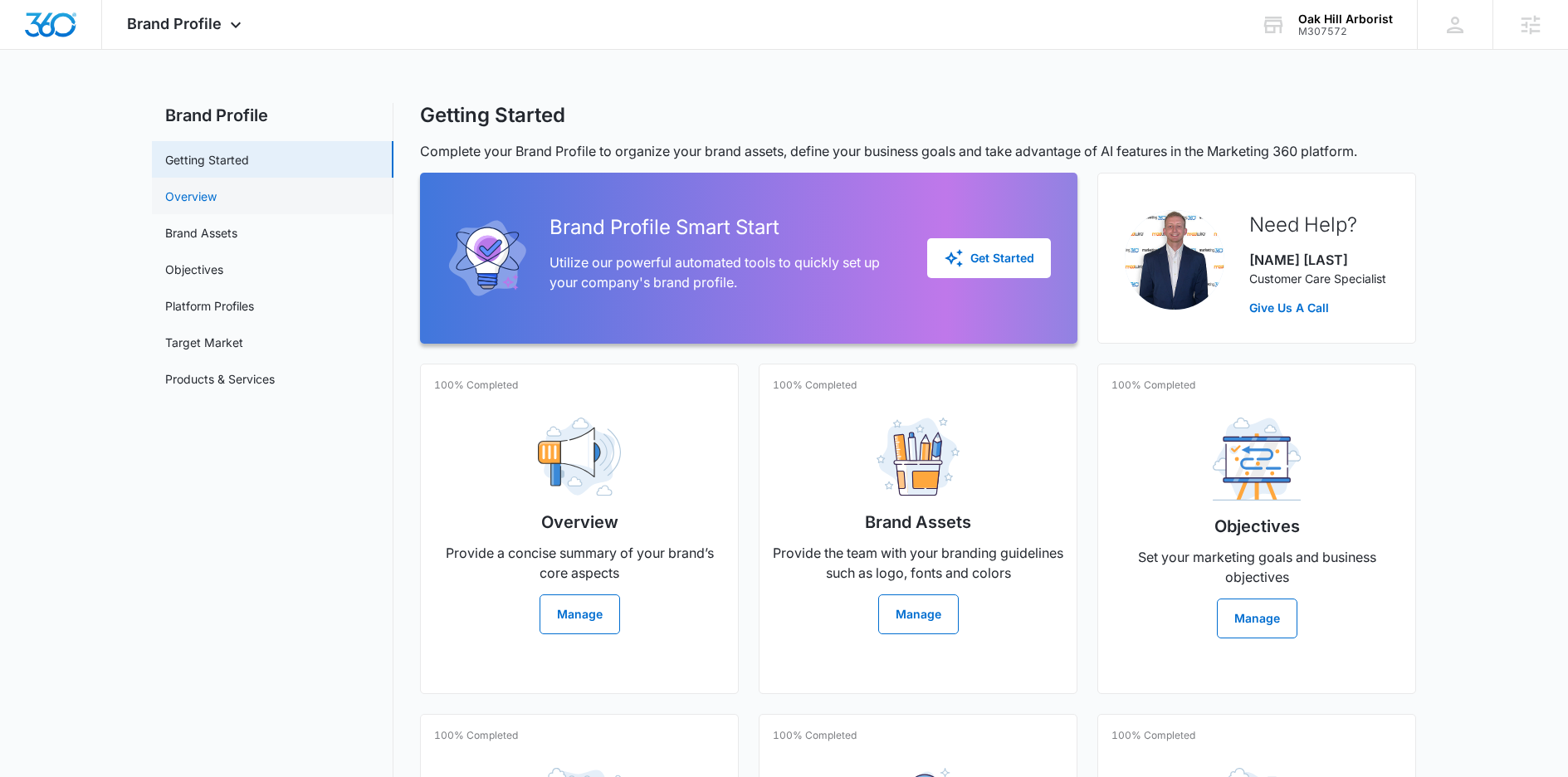 click on "Overview" at bounding box center [191, 196] 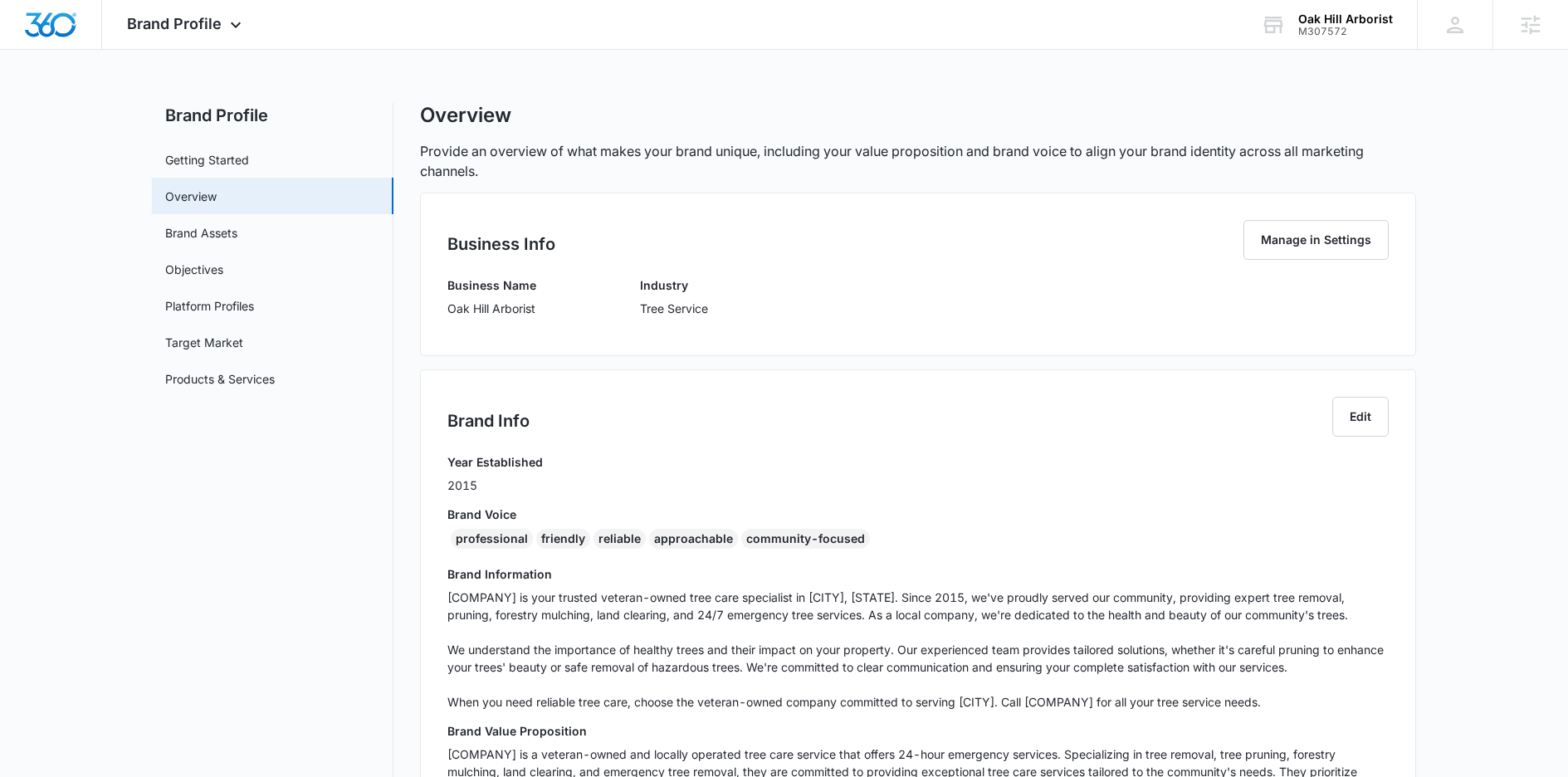scroll, scrollTop: 160, scrollLeft: 0, axis: vertical 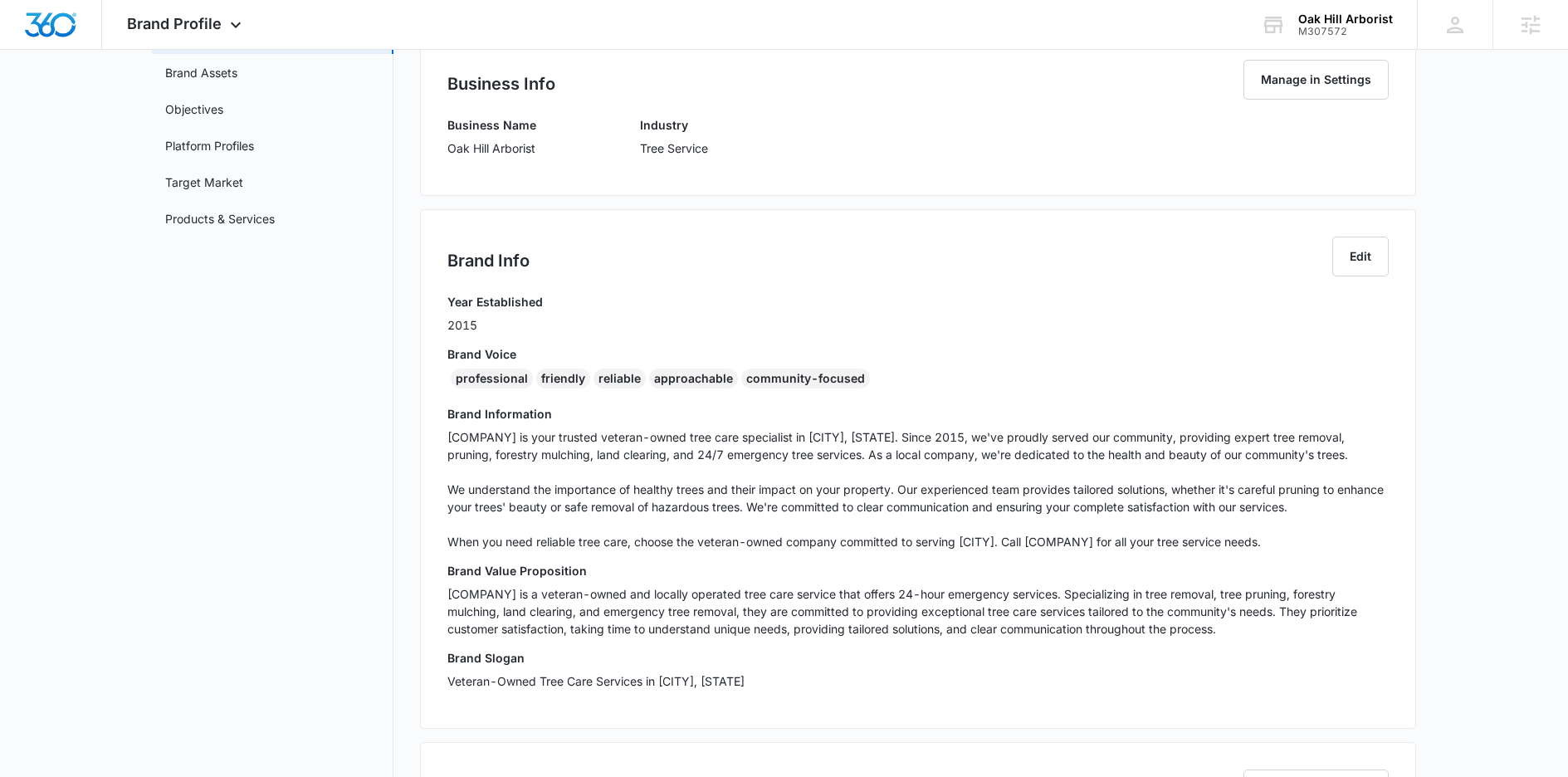 click on "Oak Hill Arborist" at bounding box center [491, 148] 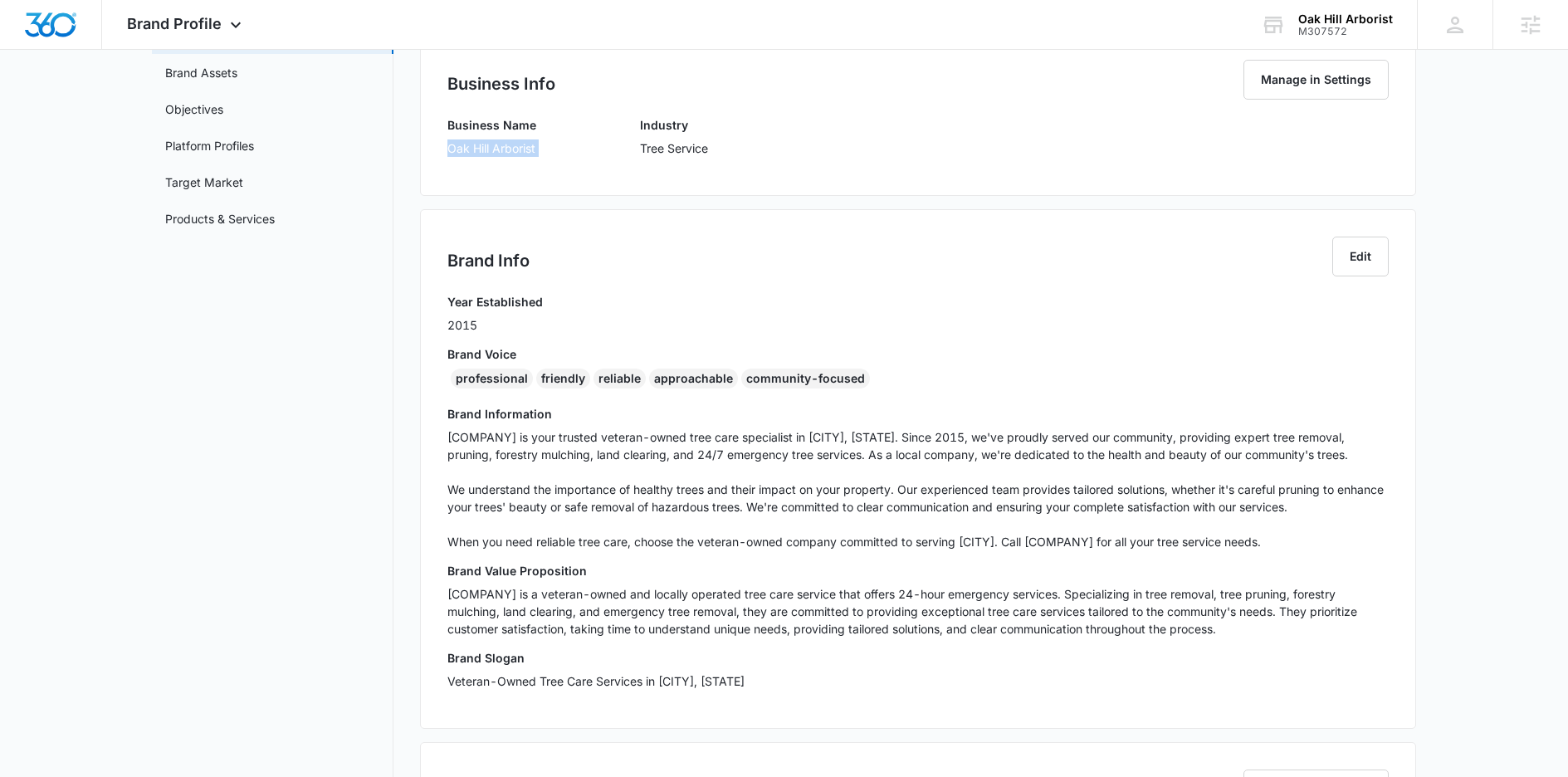click on "Oak Hill Arborist" at bounding box center [491, 148] 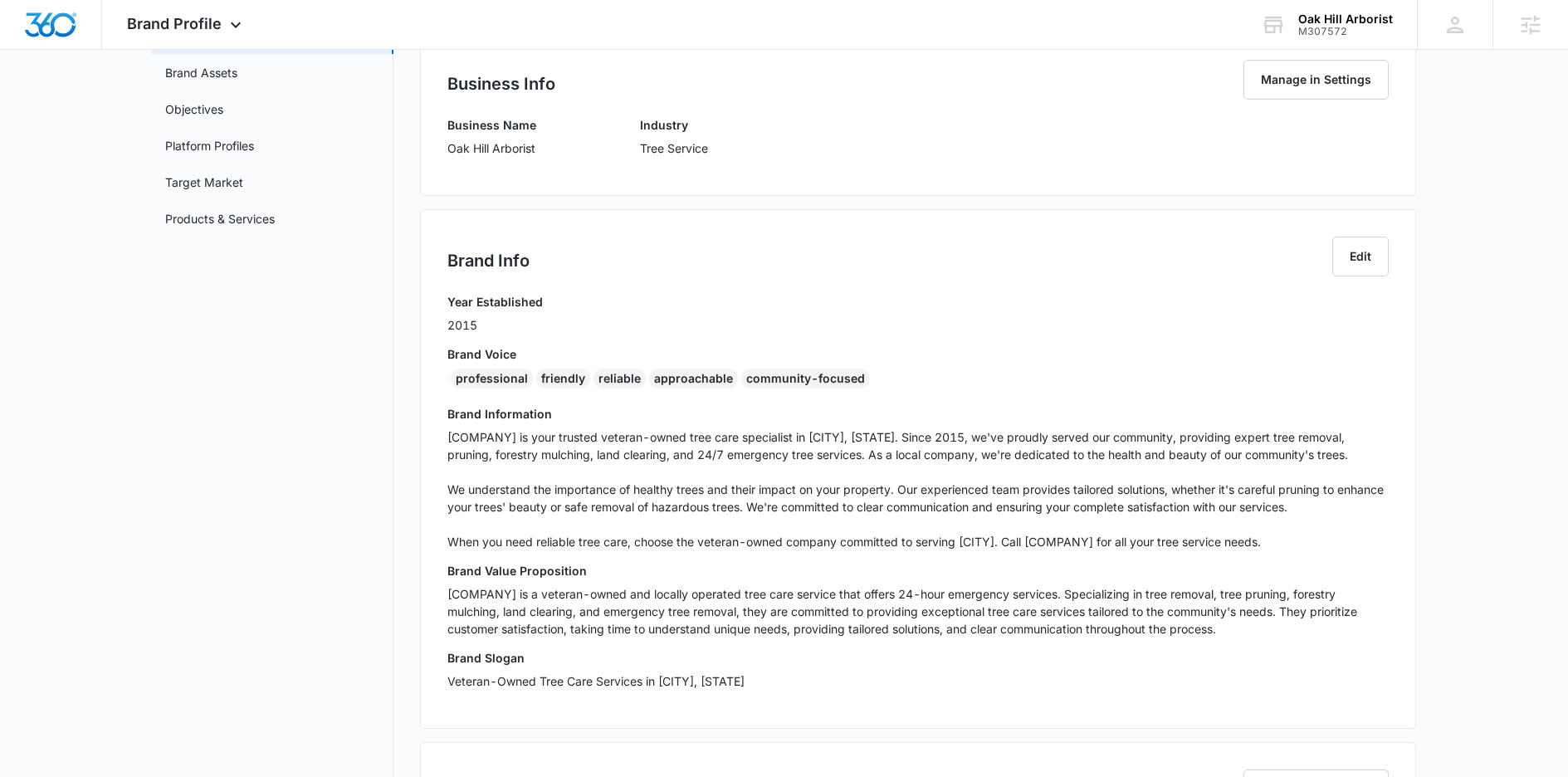 click on "2015" at bounding box center (495, 325) 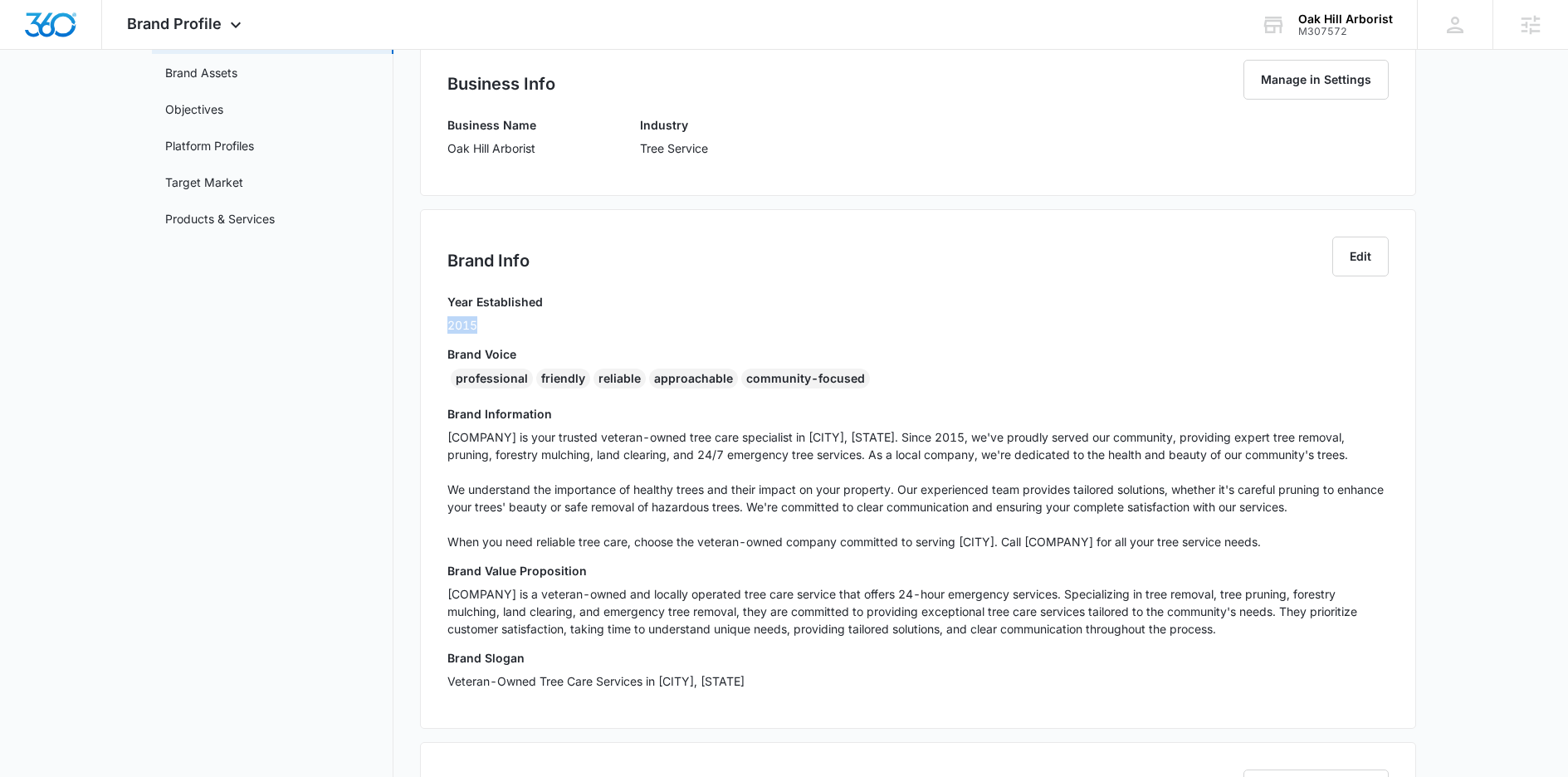 click on "2015" at bounding box center (495, 325) 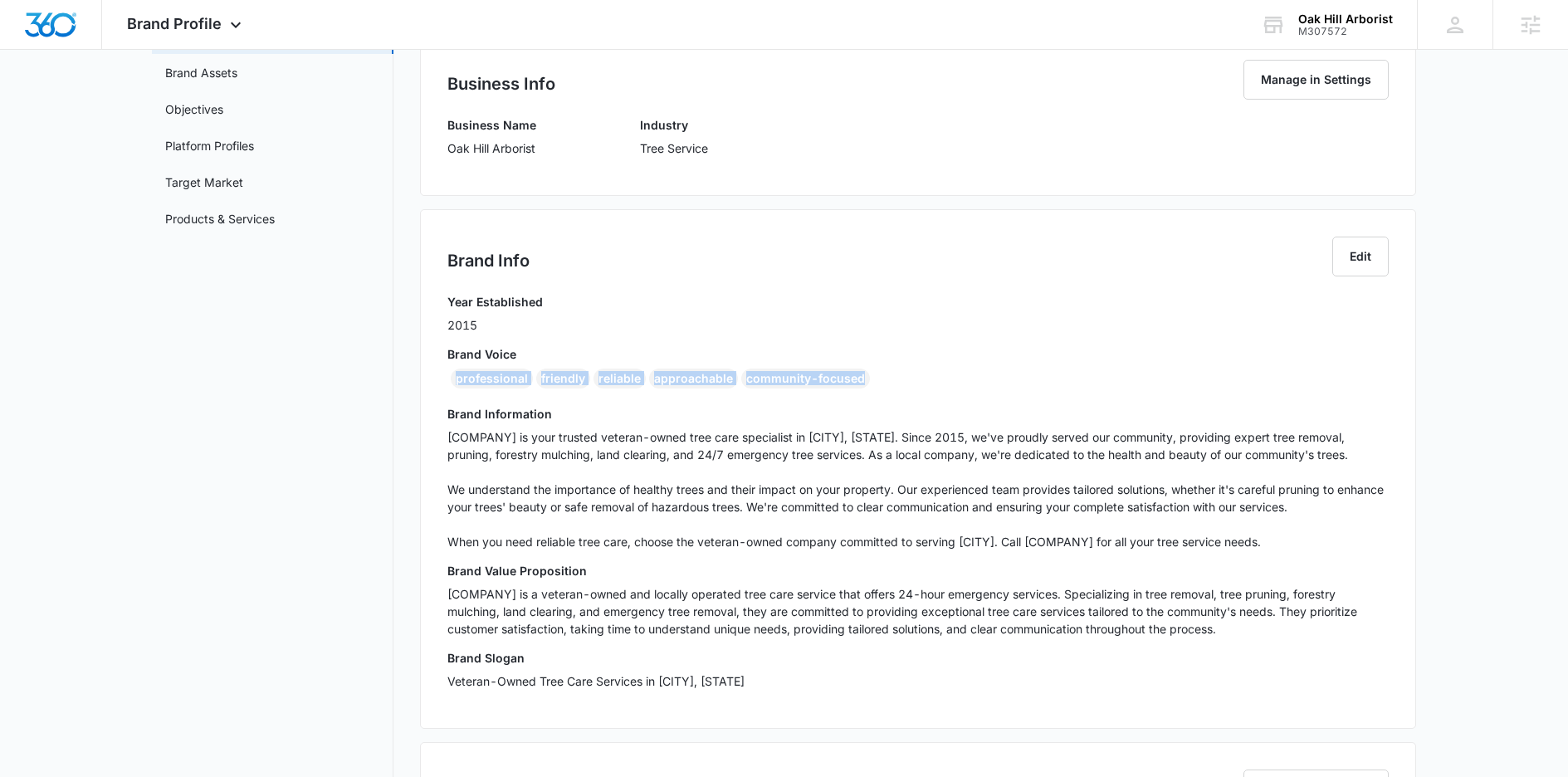 drag, startPoint x: 950, startPoint y: 381, endPoint x: 452, endPoint y: 383, distance: 498.00402 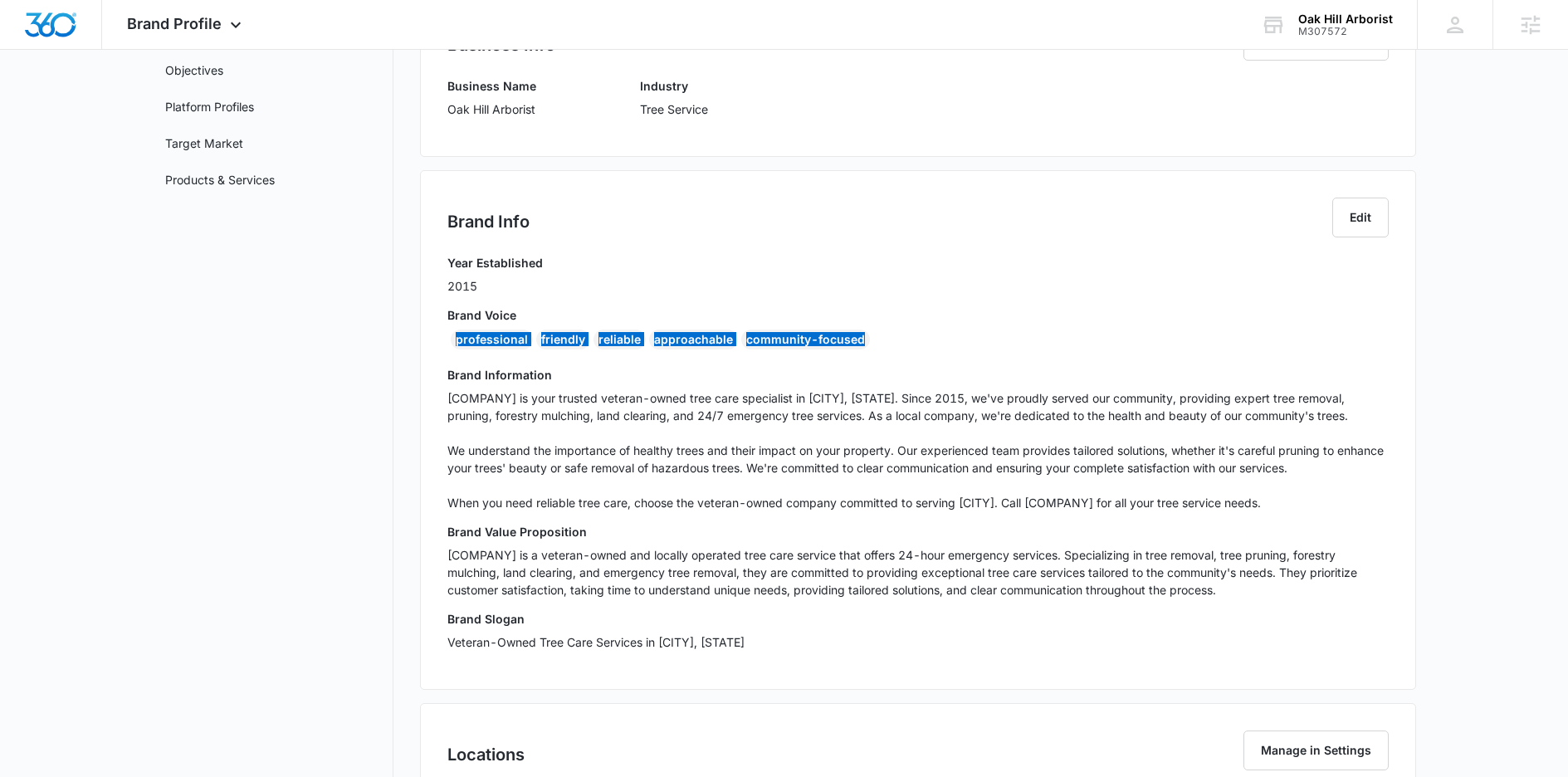 scroll, scrollTop: 220, scrollLeft: 0, axis: vertical 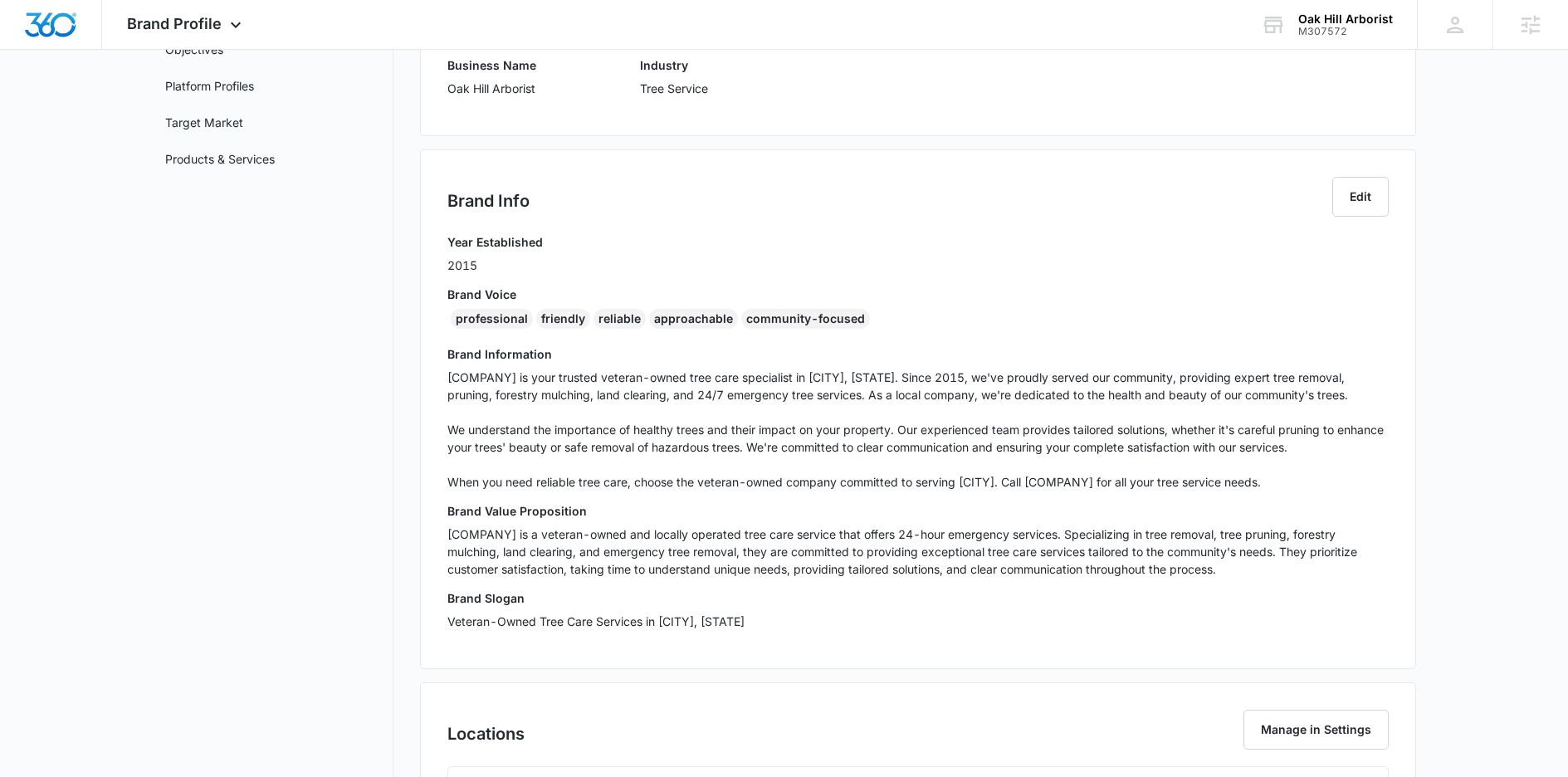 drag, startPoint x: 545, startPoint y: 389, endPoint x: 523, endPoint y: 398, distance: 23.769729 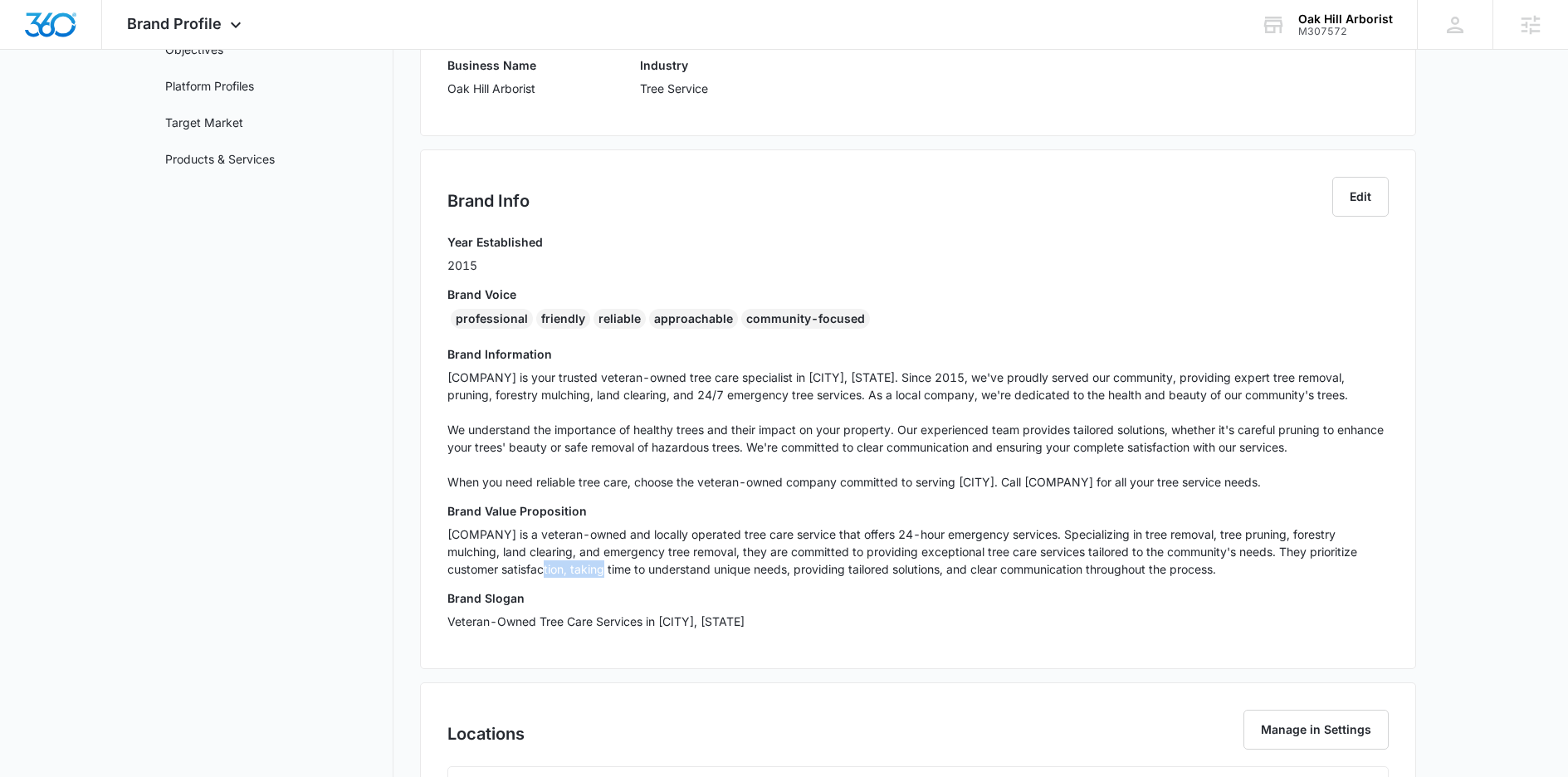 click on "Oak Hill Arborist is a veteran-owned and locally operated tree care service that offers 24-hour emergency services. Specializing in tree removal, tree pruning, forestry mulching, land clearing, and emergency tree removal, they are committed to providing exceptional tree care services tailored to the community's needs. They prioritize customer satisfaction, taking time to understand unique needs, providing tailored solutions, and clear communication throughout the process." at bounding box center (918, 551) 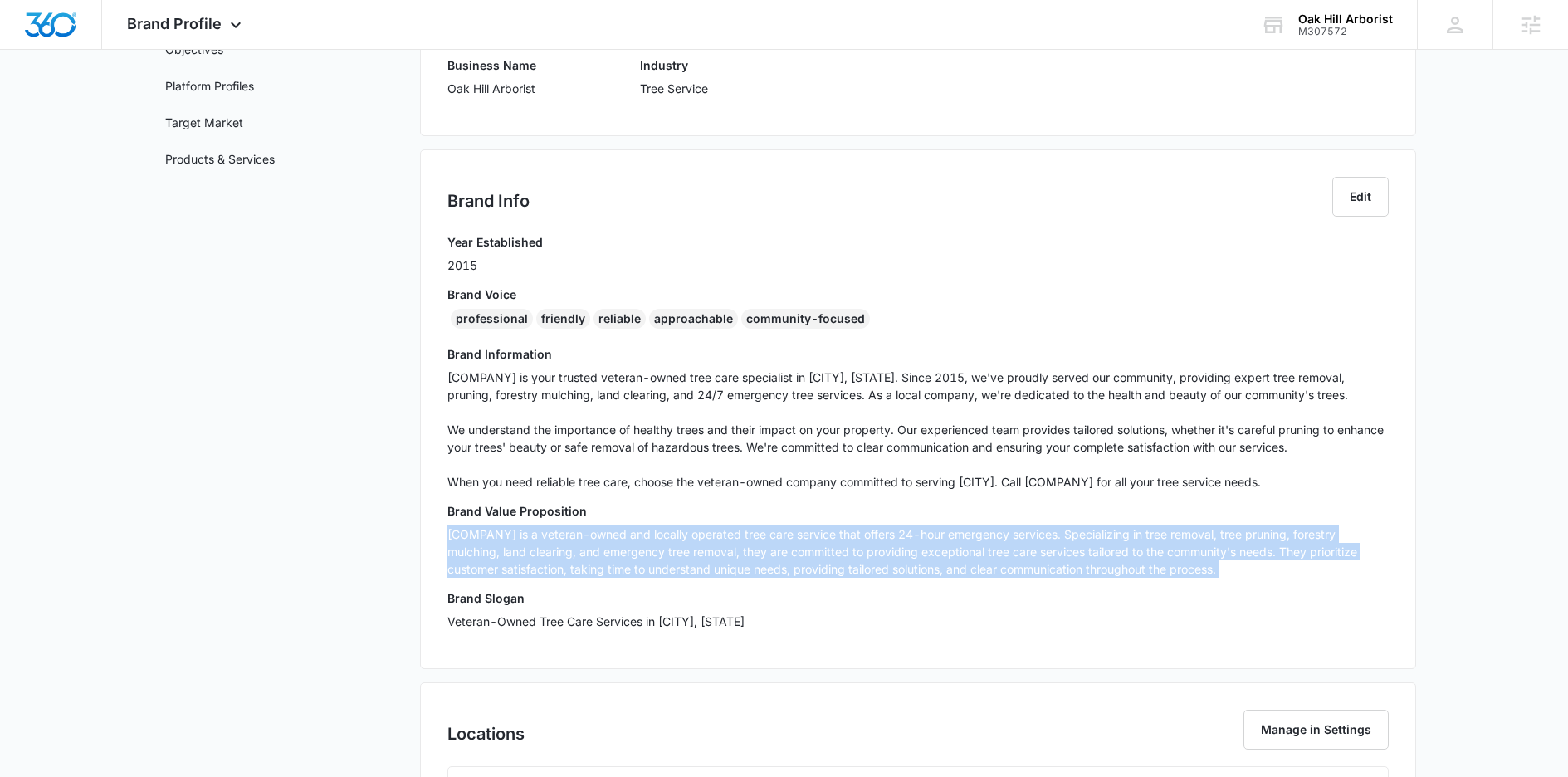 click on "Oak Hill Arborist is a veteran-owned and locally operated tree care service that offers 24-hour emergency services. Specializing in tree removal, tree pruning, forestry mulching, land clearing, and emergency tree removal, they are committed to providing exceptional tree care services tailored to the community's needs. They prioritize customer satisfaction, taking time to understand unique needs, providing tailored solutions, and clear communication throughout the process." at bounding box center (918, 551) 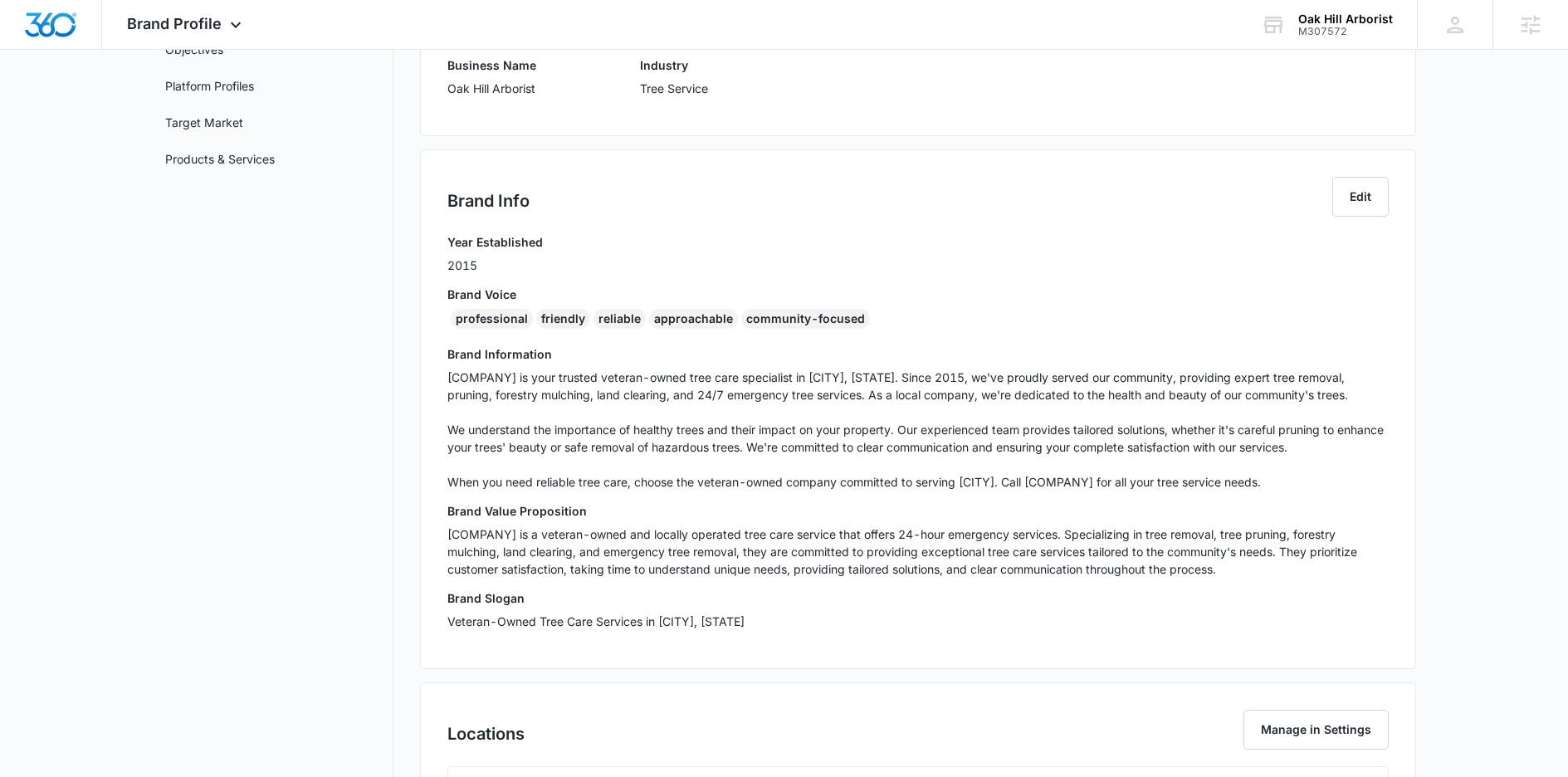 click on "Brand Slogan Veteran-Owned Tree Care Services in Columbus, GA" at bounding box center [918, 615] 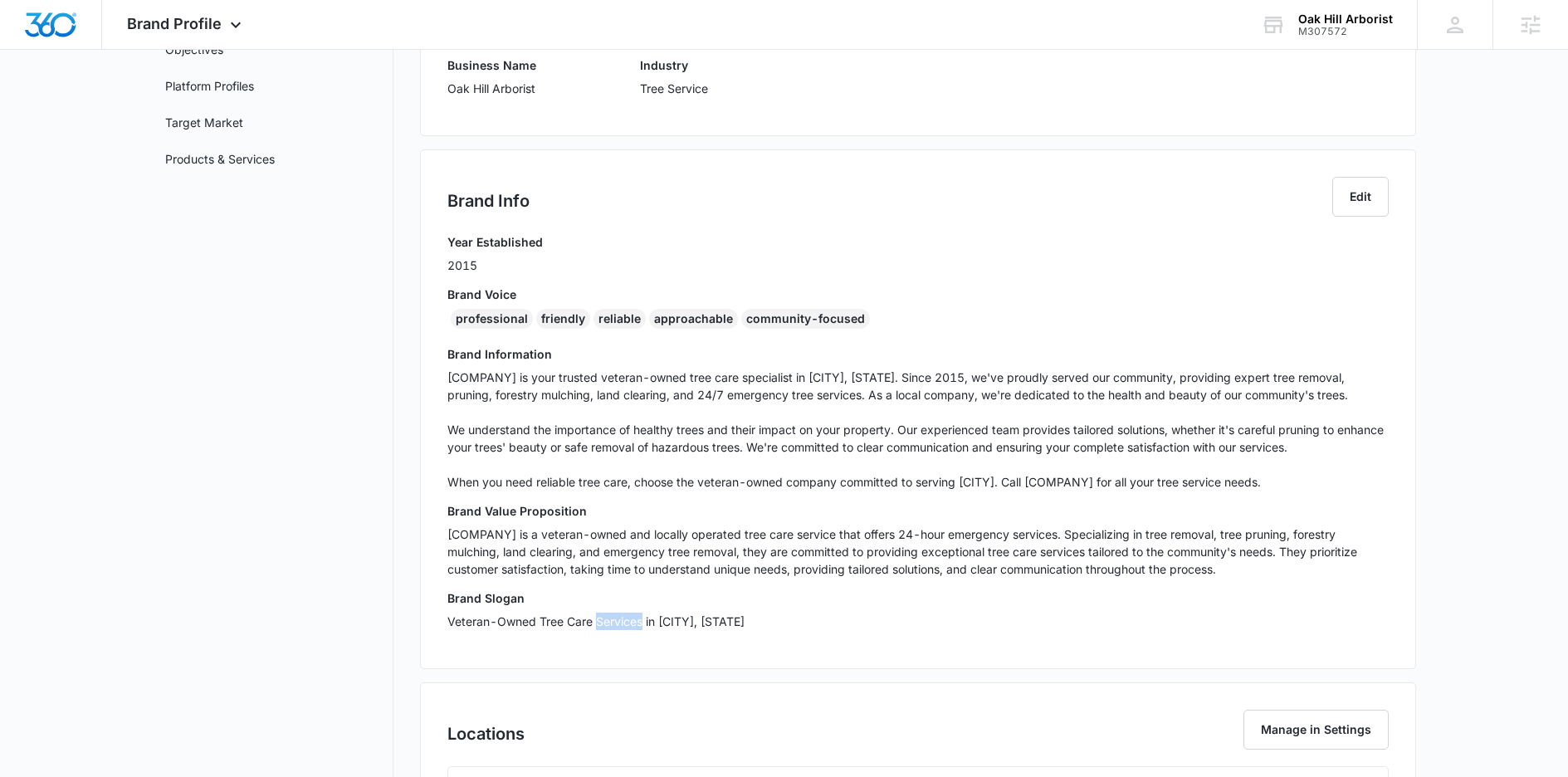 click on "Veteran-Owned Tree Care Services in Columbus, GA" at bounding box center (918, 621) 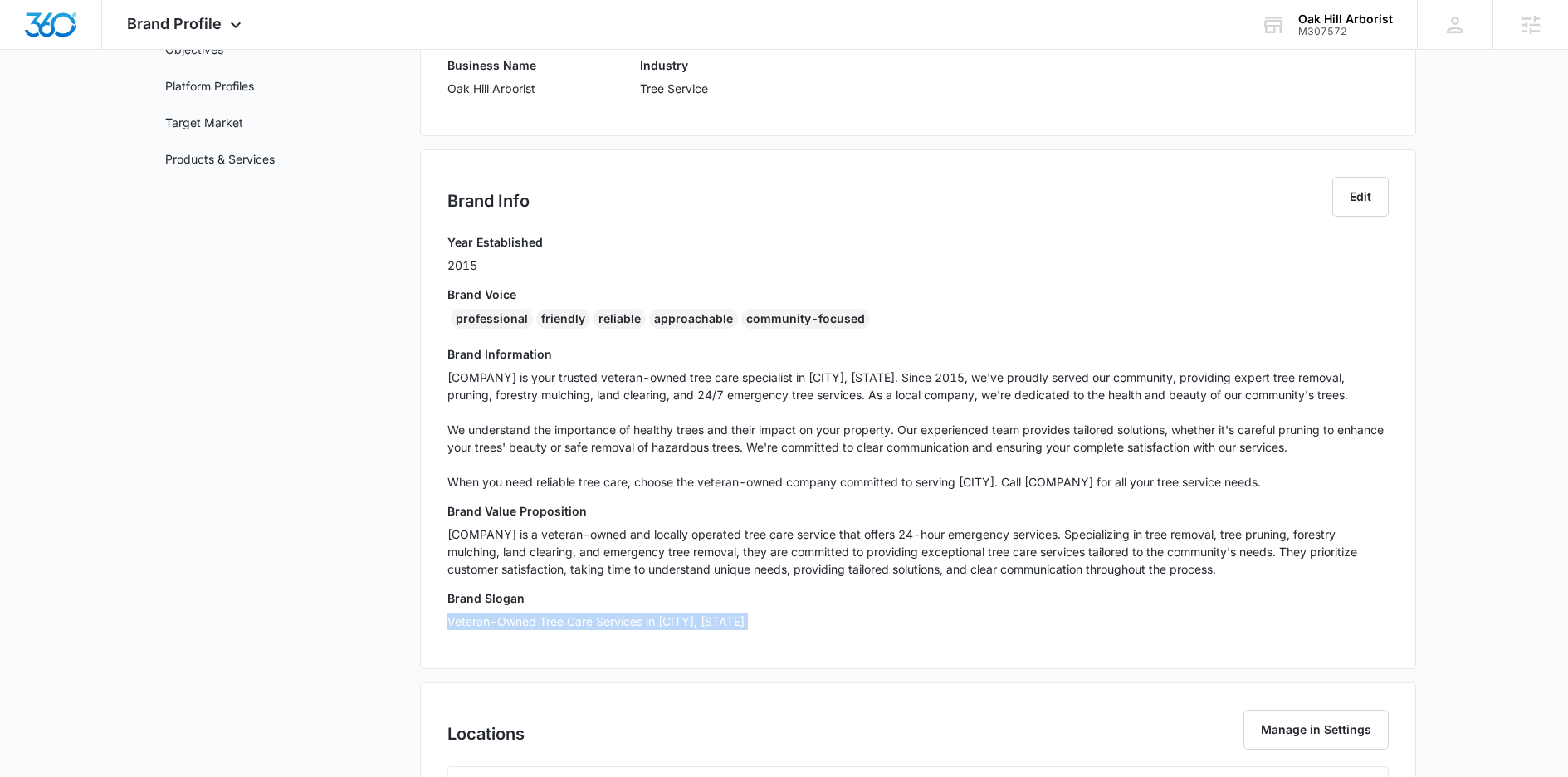 click on "Veteran-Owned Tree Care Services in Columbus, GA" at bounding box center [918, 621] 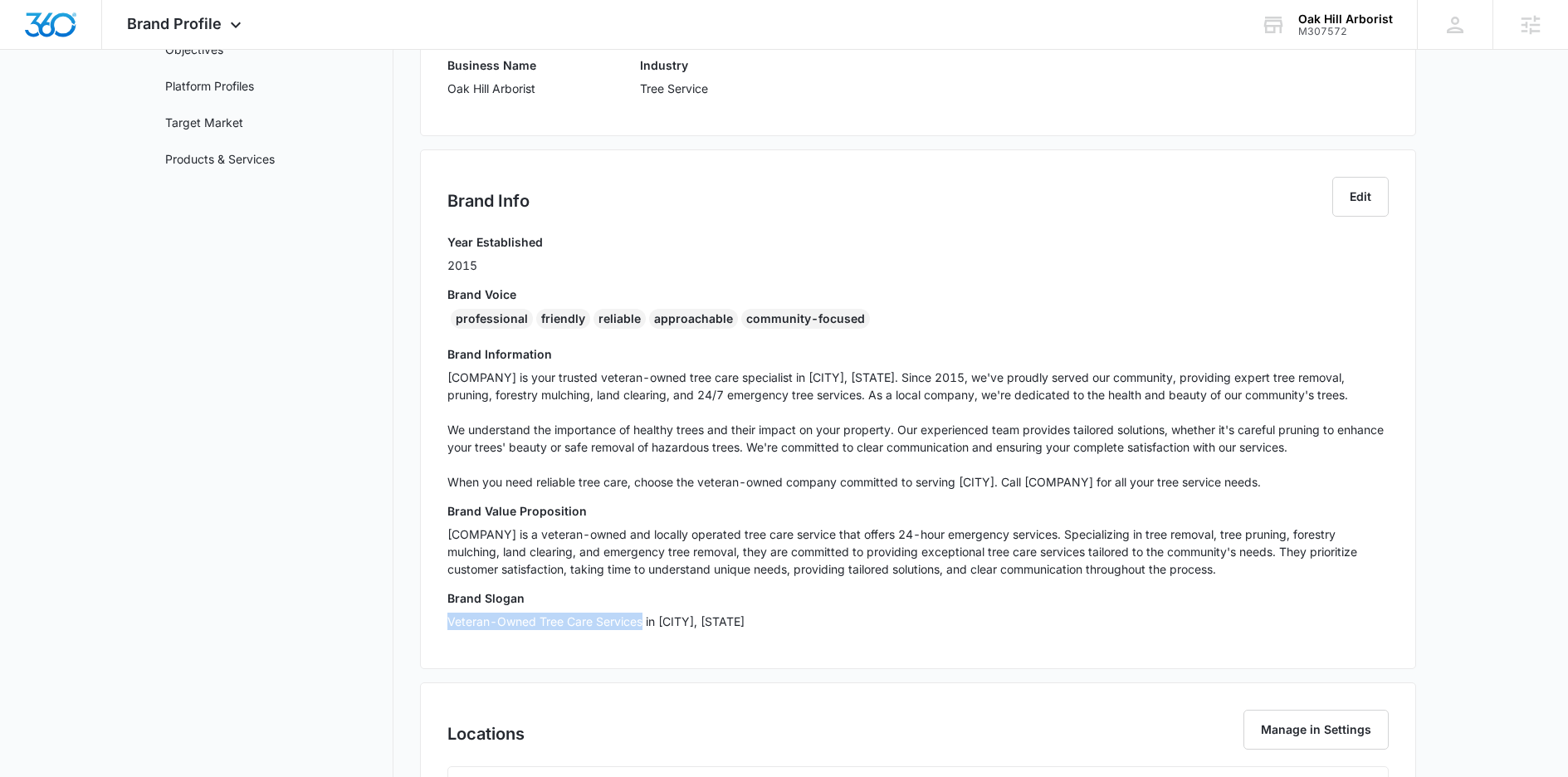 drag, startPoint x: 643, startPoint y: 624, endPoint x: 449, endPoint y: 619, distance: 194.0644 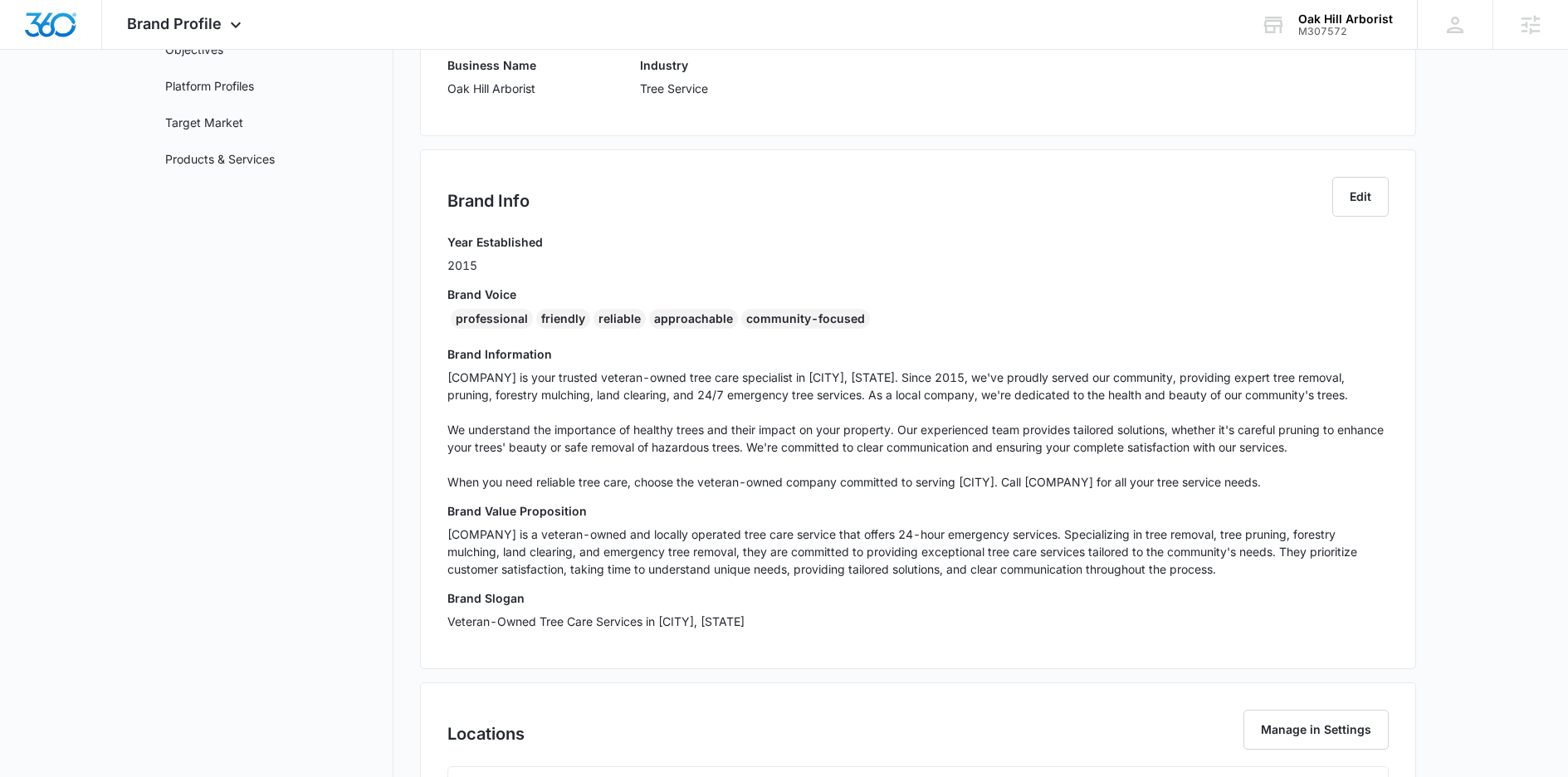 click on "Veteran-Owned Tree Care Services in Columbus, GA" at bounding box center (918, 621) 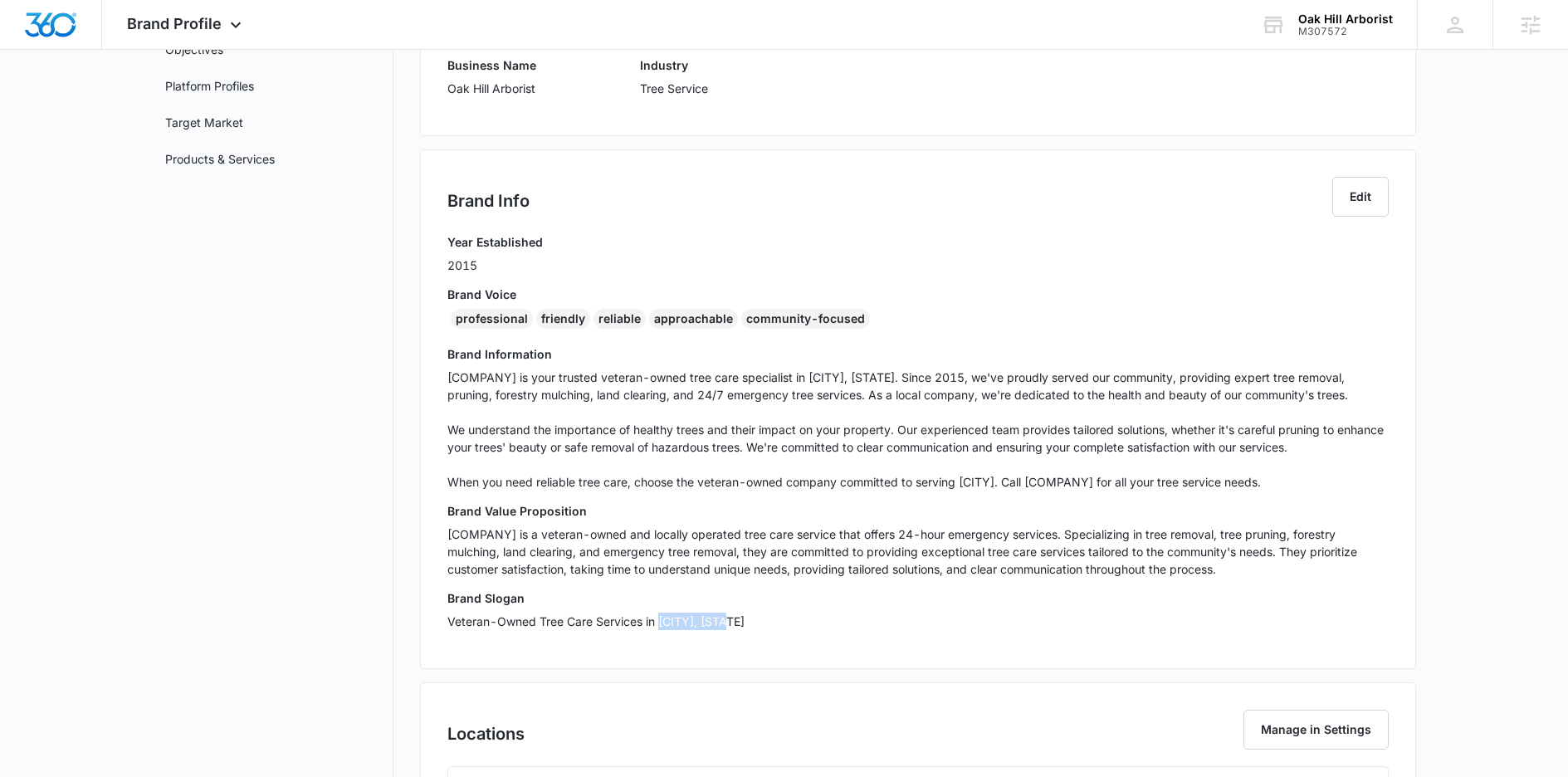 drag, startPoint x: 745, startPoint y: 617, endPoint x: 662, endPoint y: 618, distance: 83.006 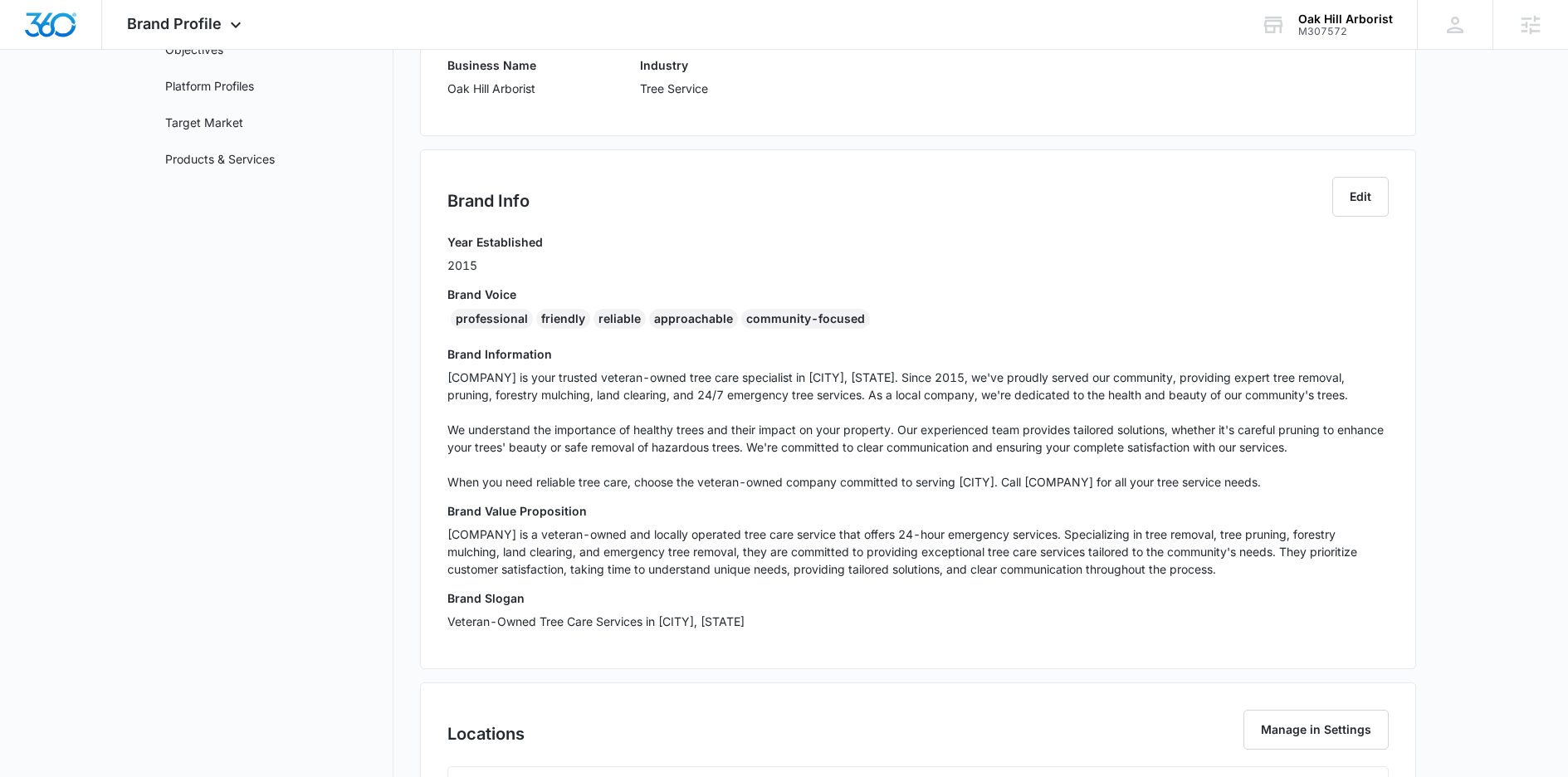 click on "Brand Profile Getting Started Overview Brand Assets Objectives Platform Profiles Target Market Products & Services" at bounding box center (272, 460) 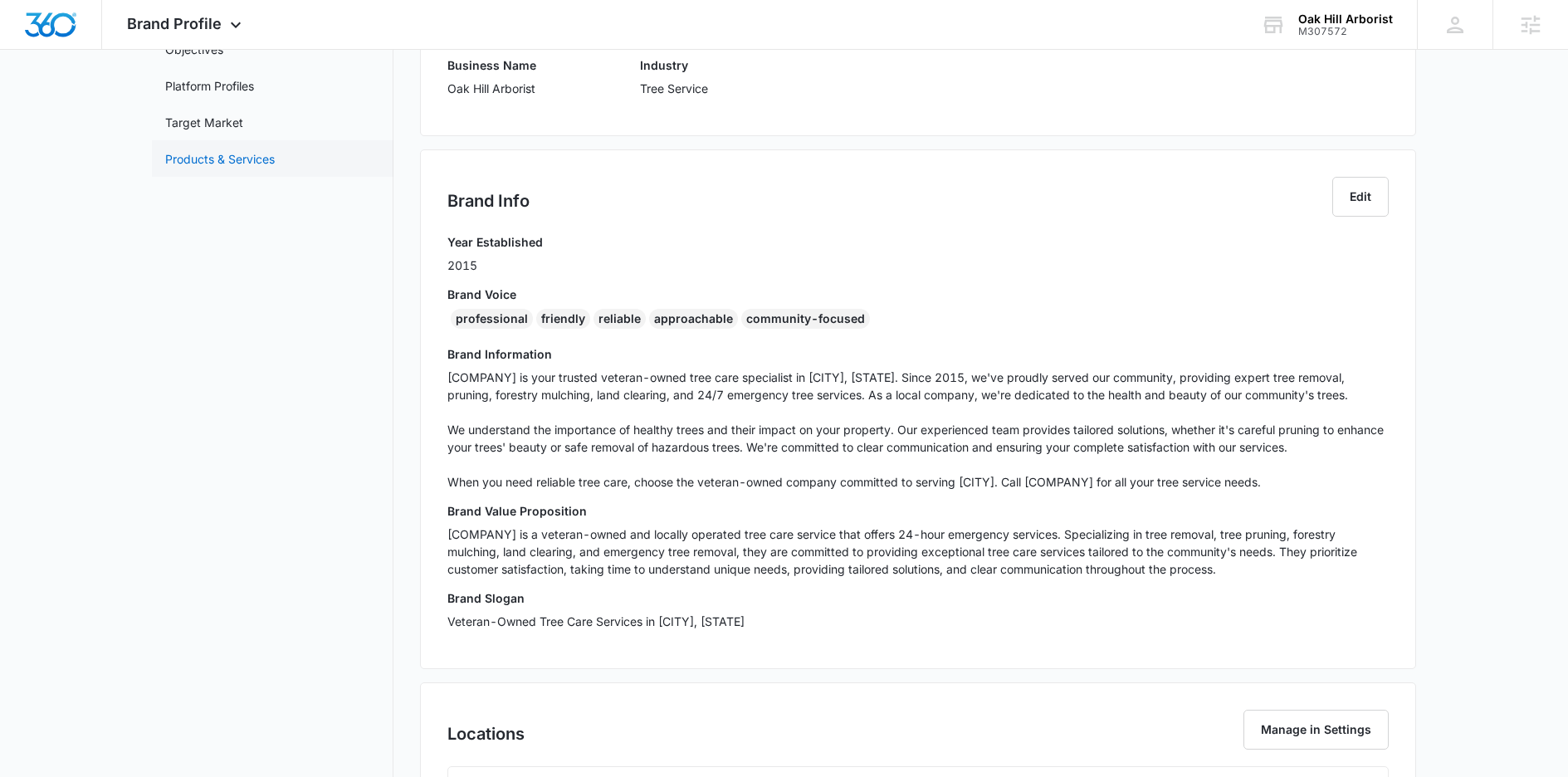 click on "Products & Services" at bounding box center [220, 159] 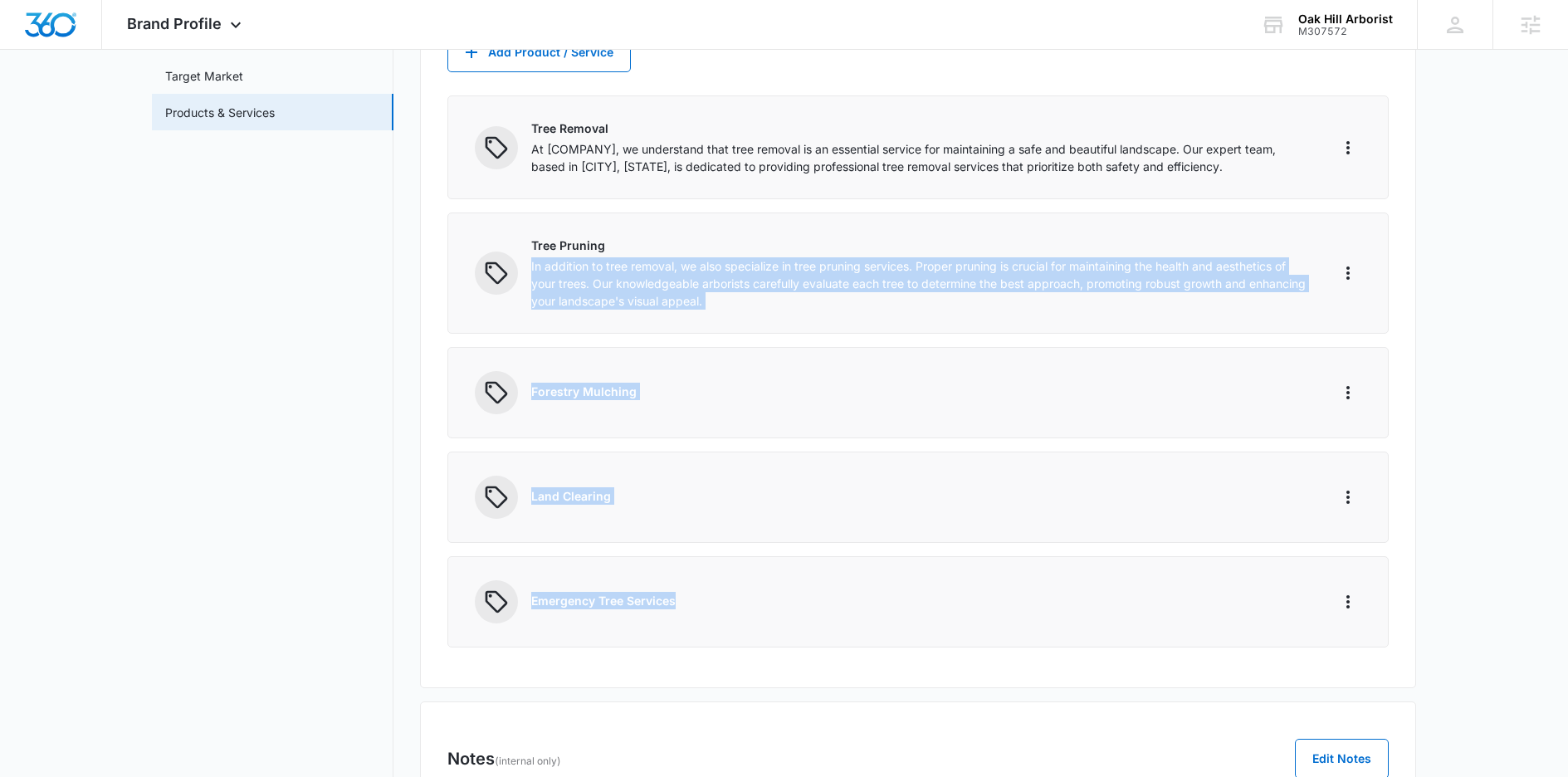 scroll, scrollTop: 63, scrollLeft: 0, axis: vertical 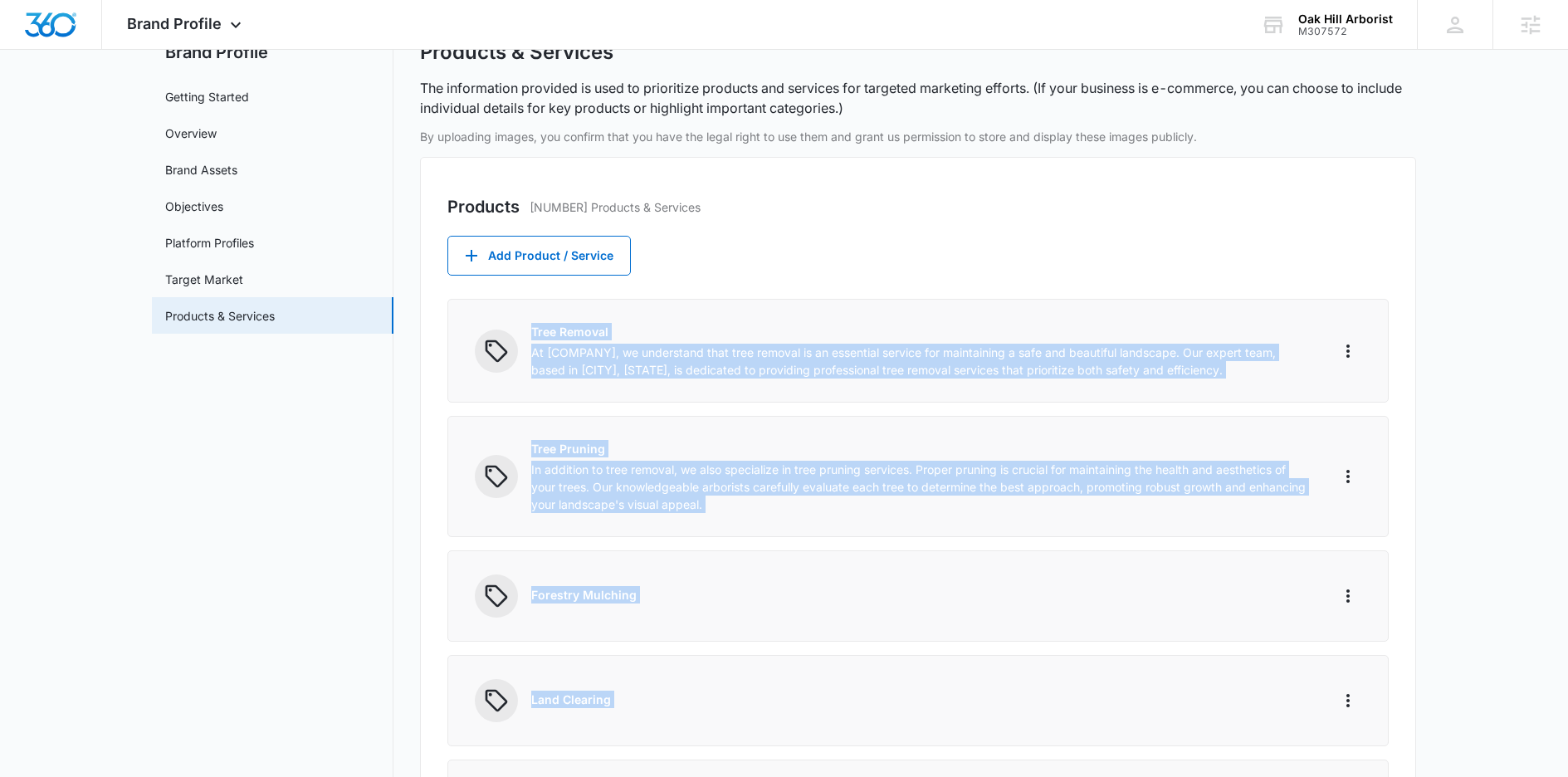 drag, startPoint x: 726, startPoint y: 403, endPoint x: 535, endPoint y: 328, distance: 205.19747 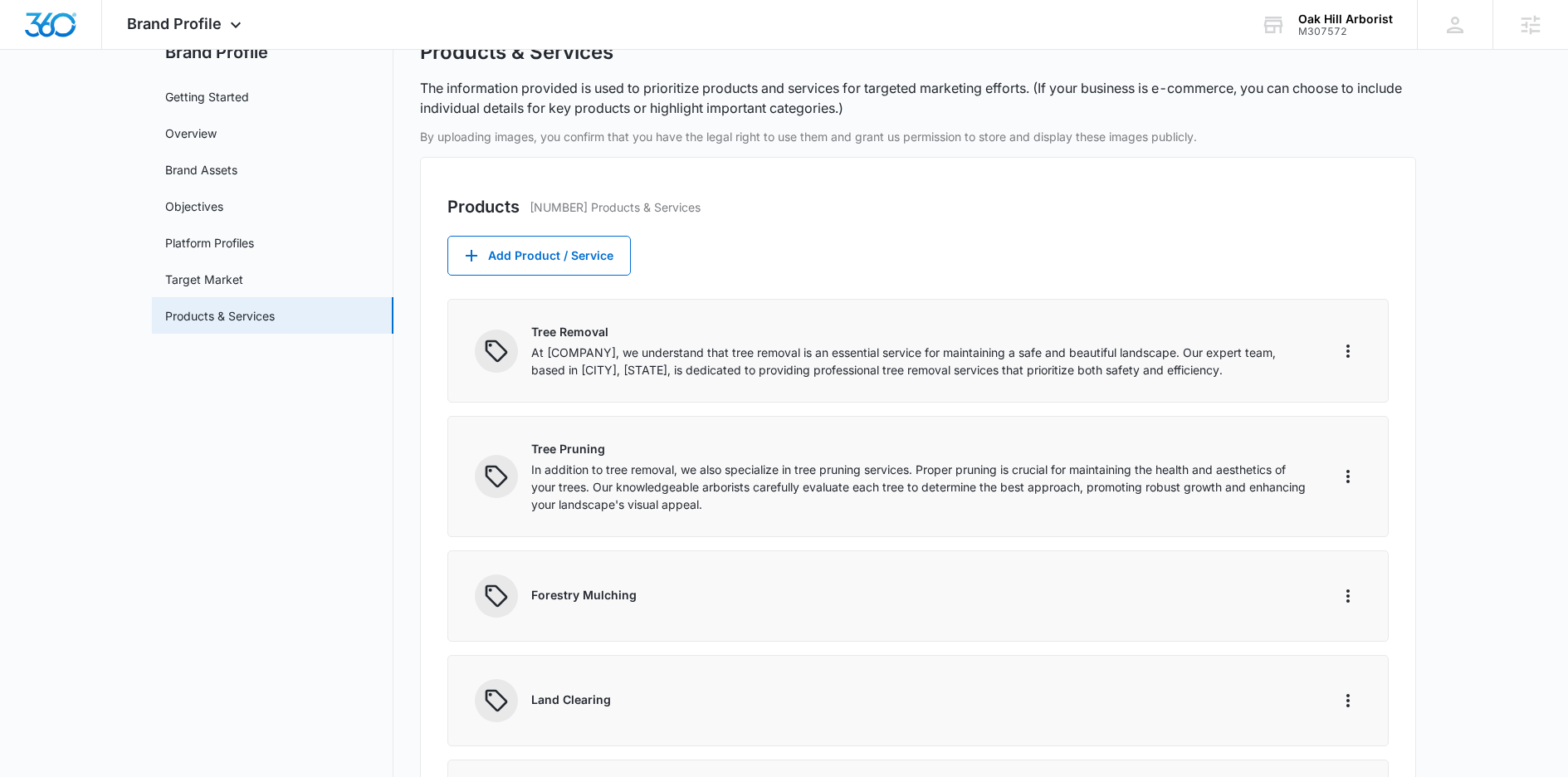 click on "Brand Profile Getting Started Overview Brand Assets Objectives Platform Profiles Target Market Products & Services" at bounding box center (272, 603) 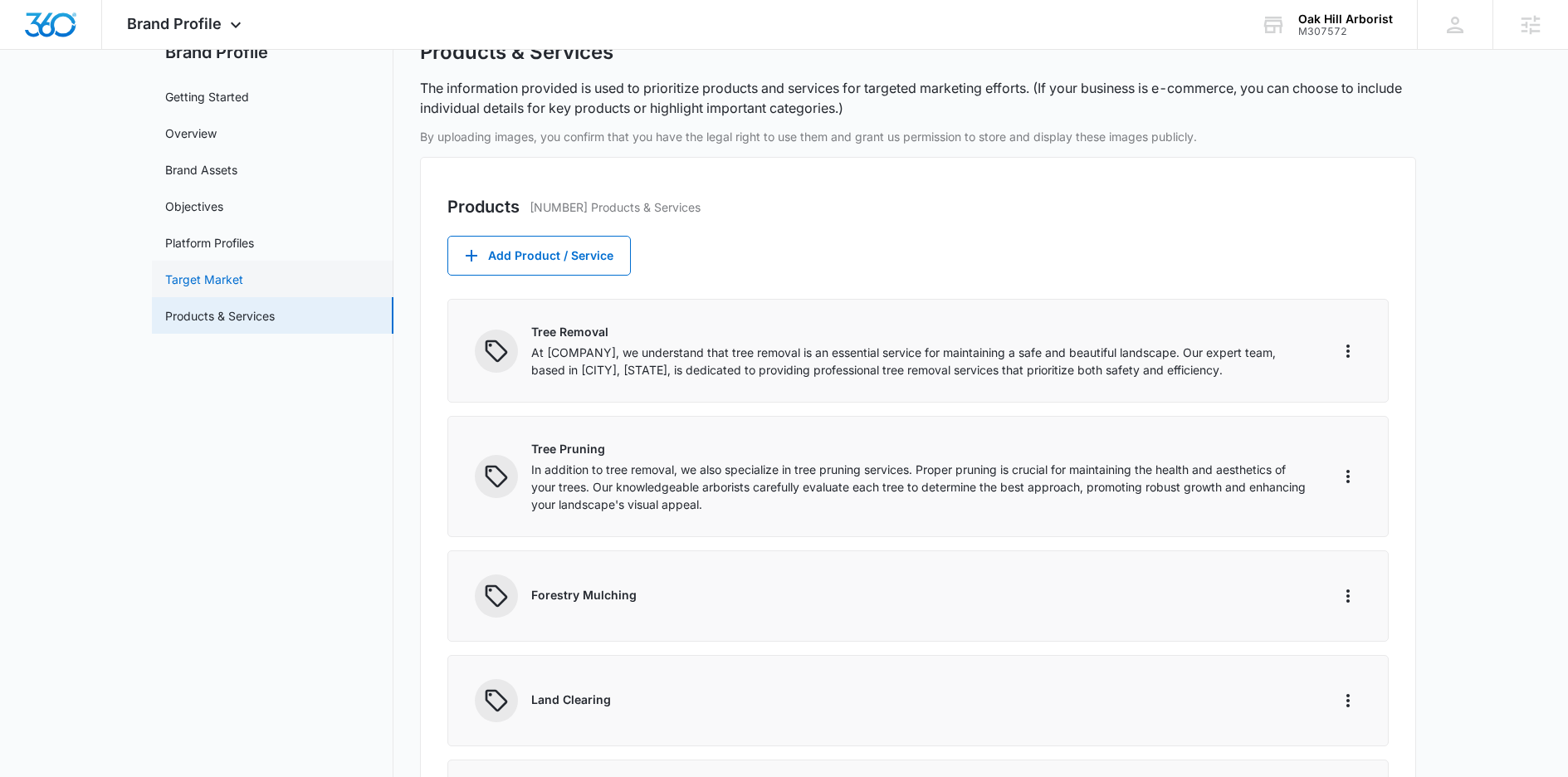 click on "Target Market" at bounding box center [204, 279] 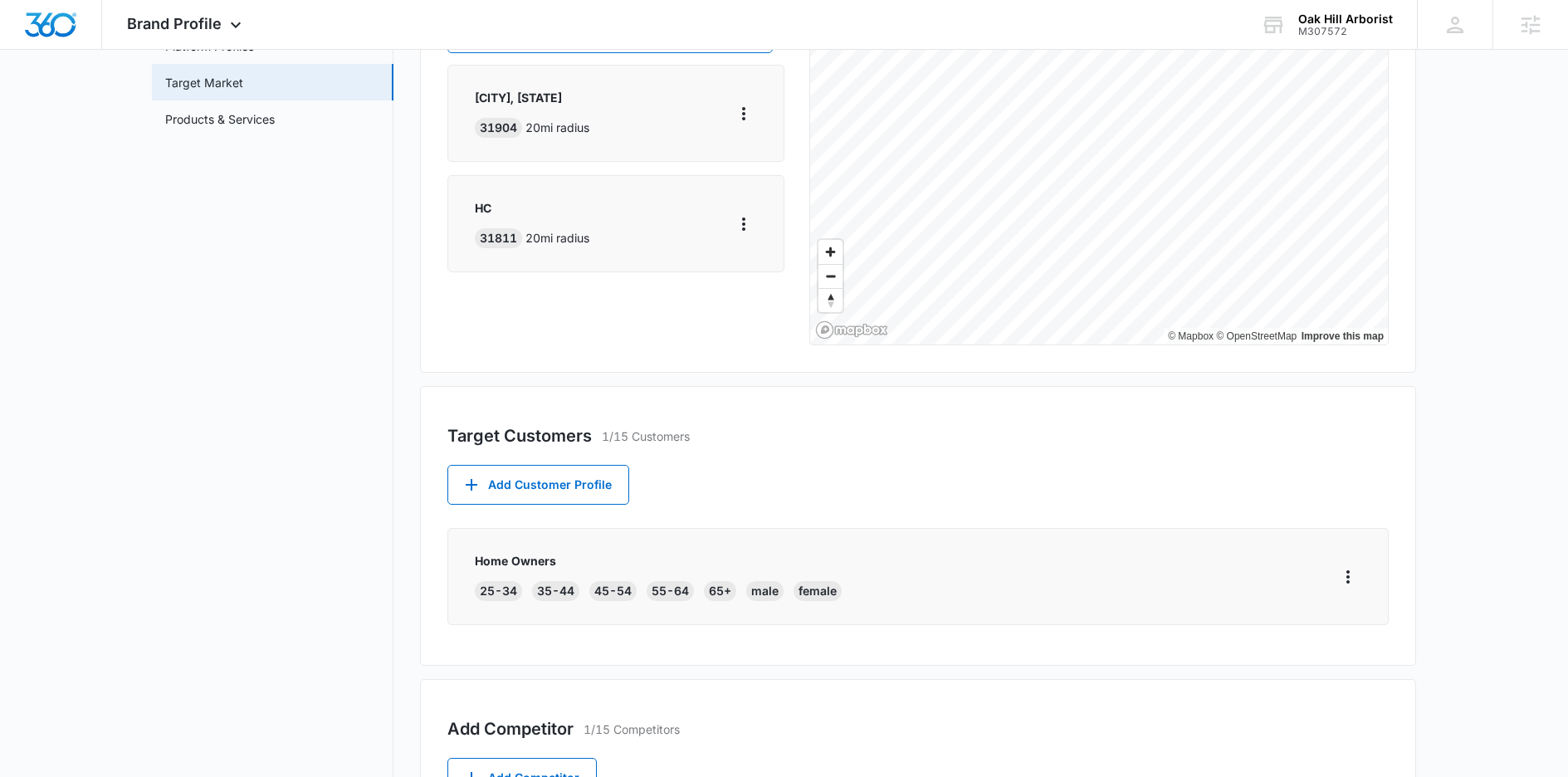scroll, scrollTop: 0, scrollLeft: 0, axis: both 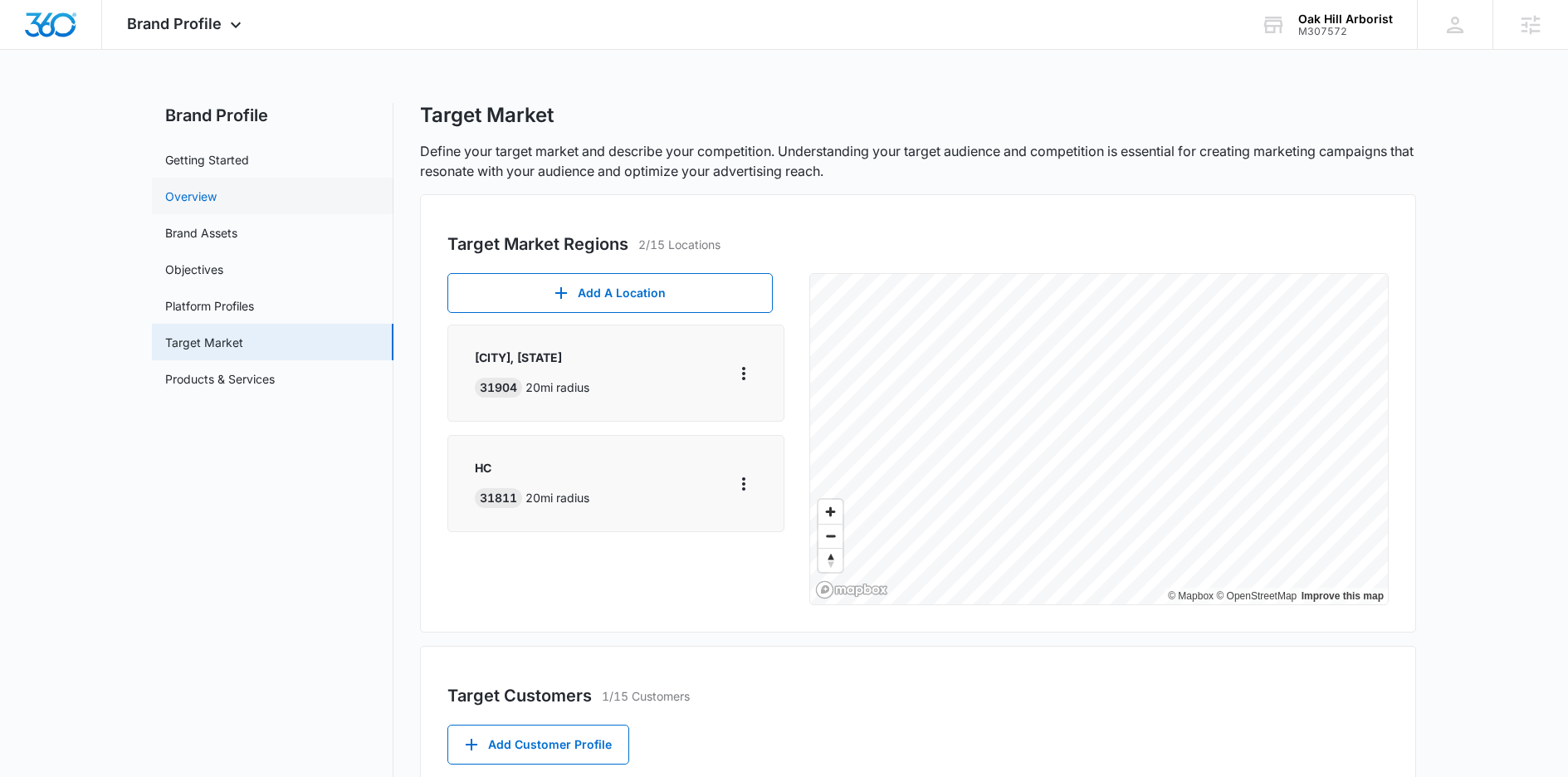 click on "Overview" at bounding box center (191, 196) 